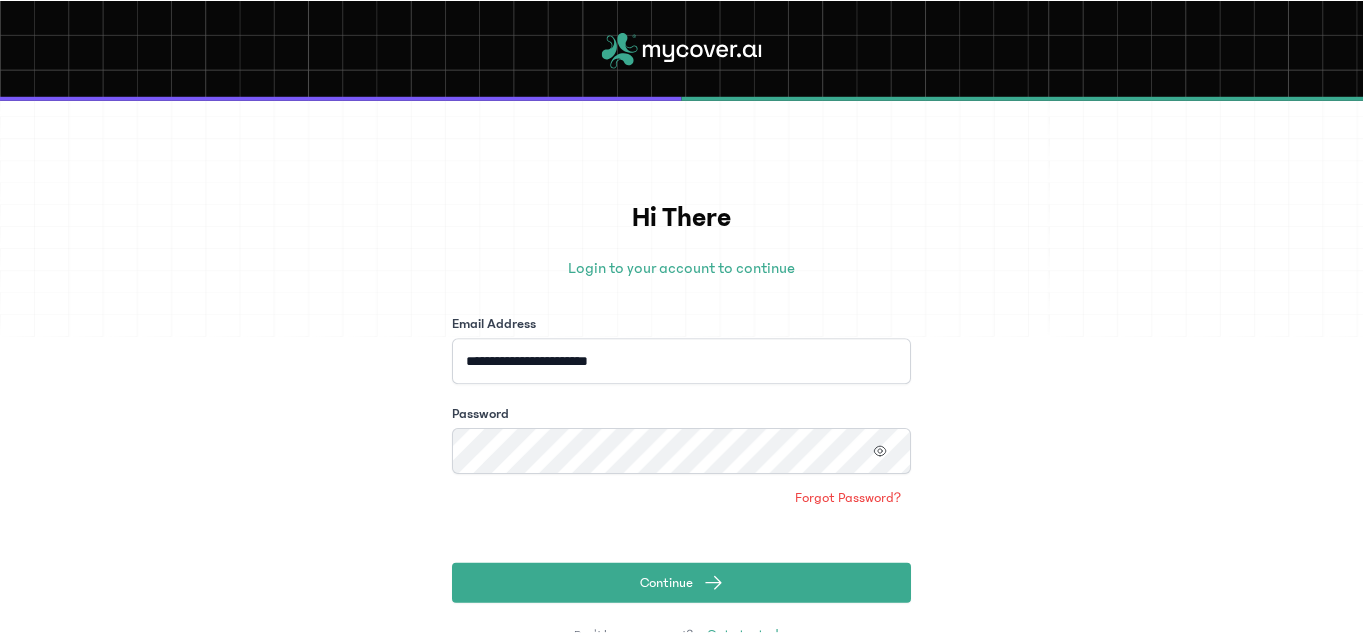 scroll, scrollTop: 0, scrollLeft: 0, axis: both 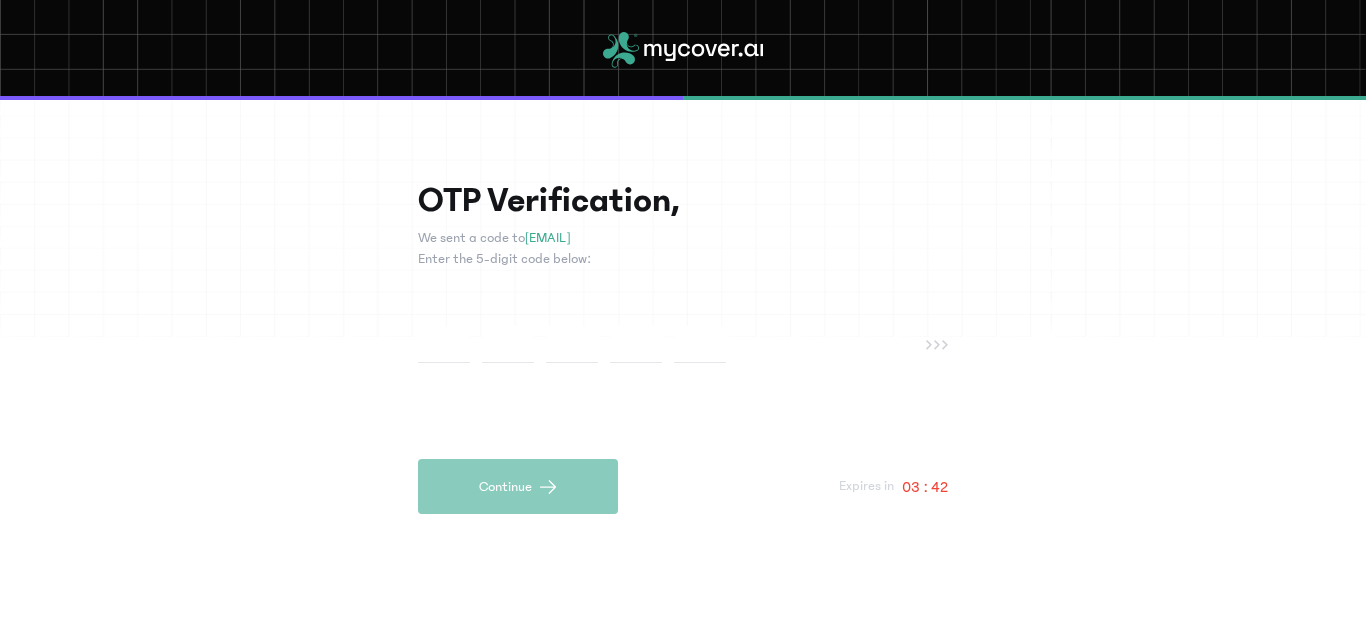 type on "*" 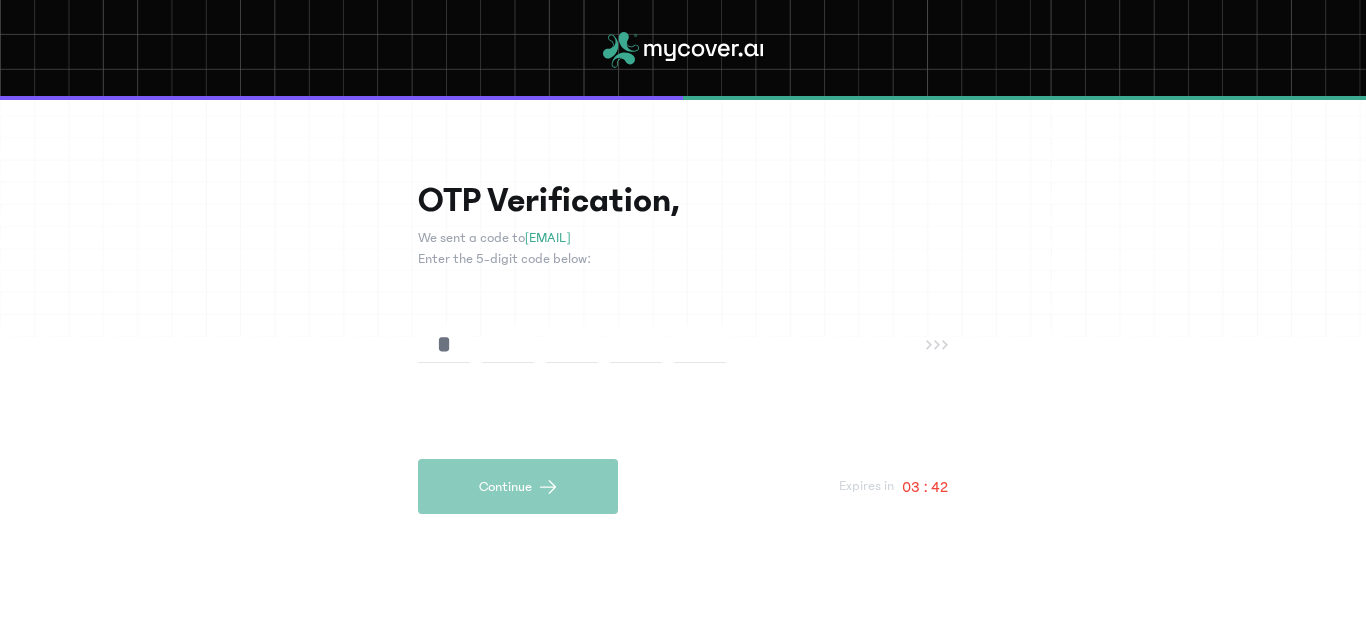 type on "*" 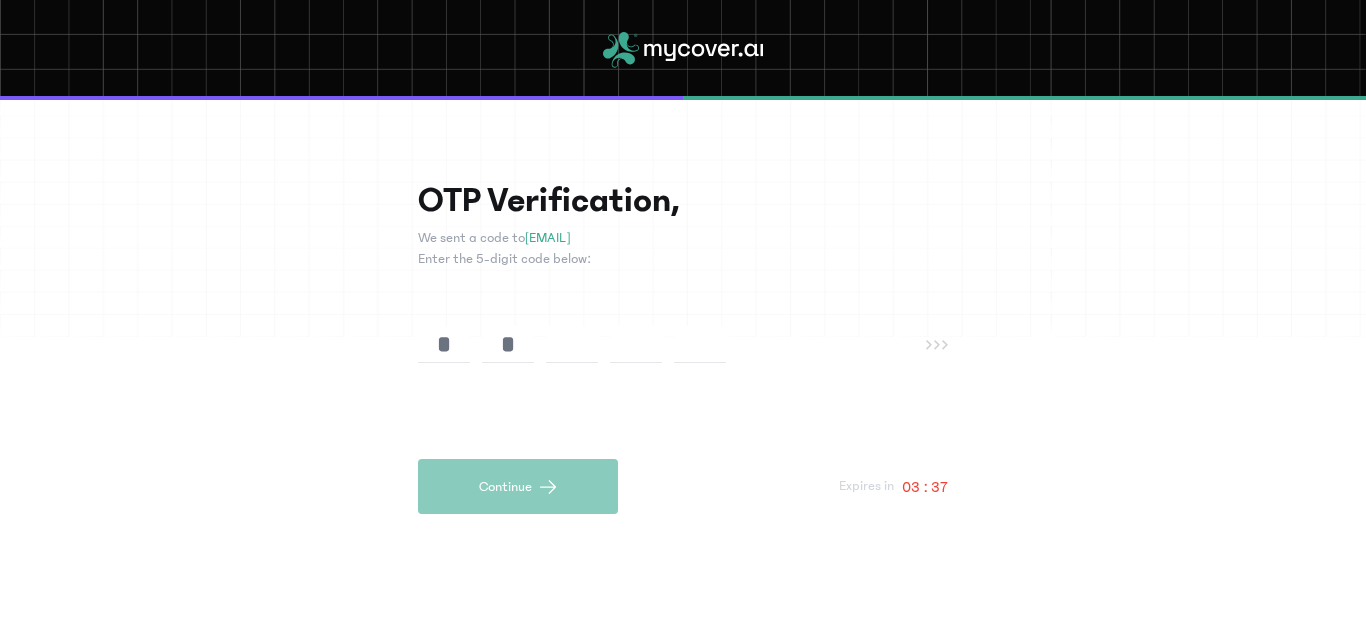 type on "*" 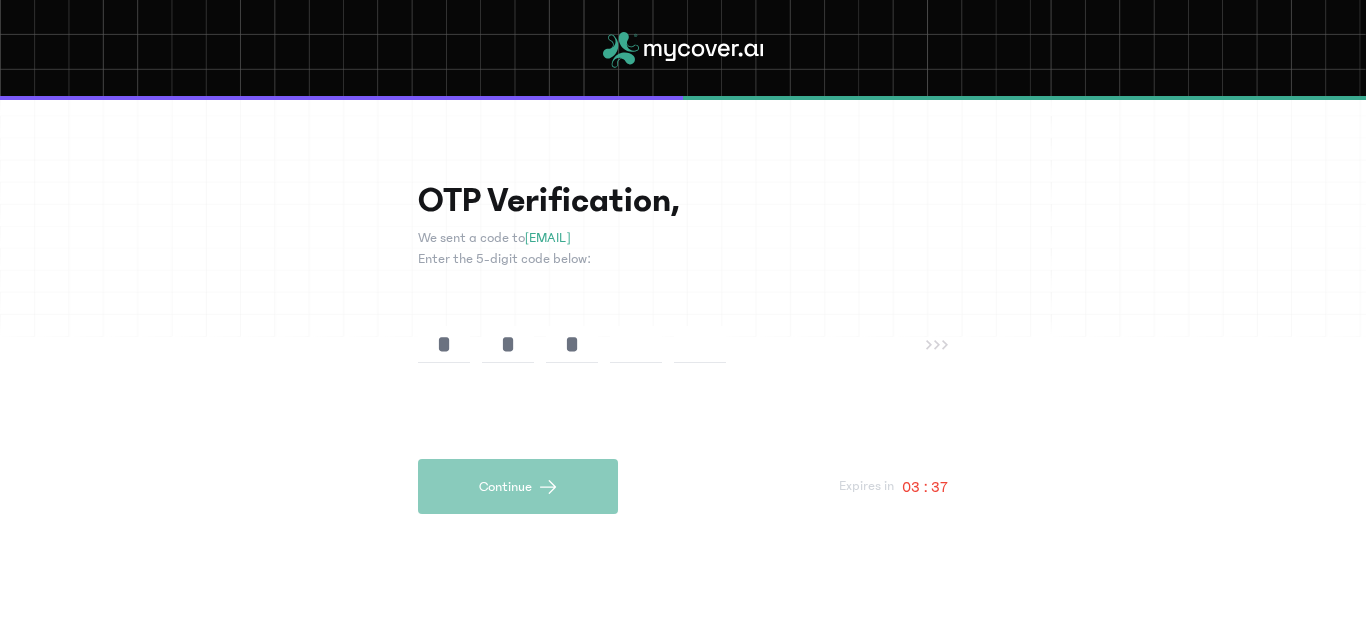 type on "*" 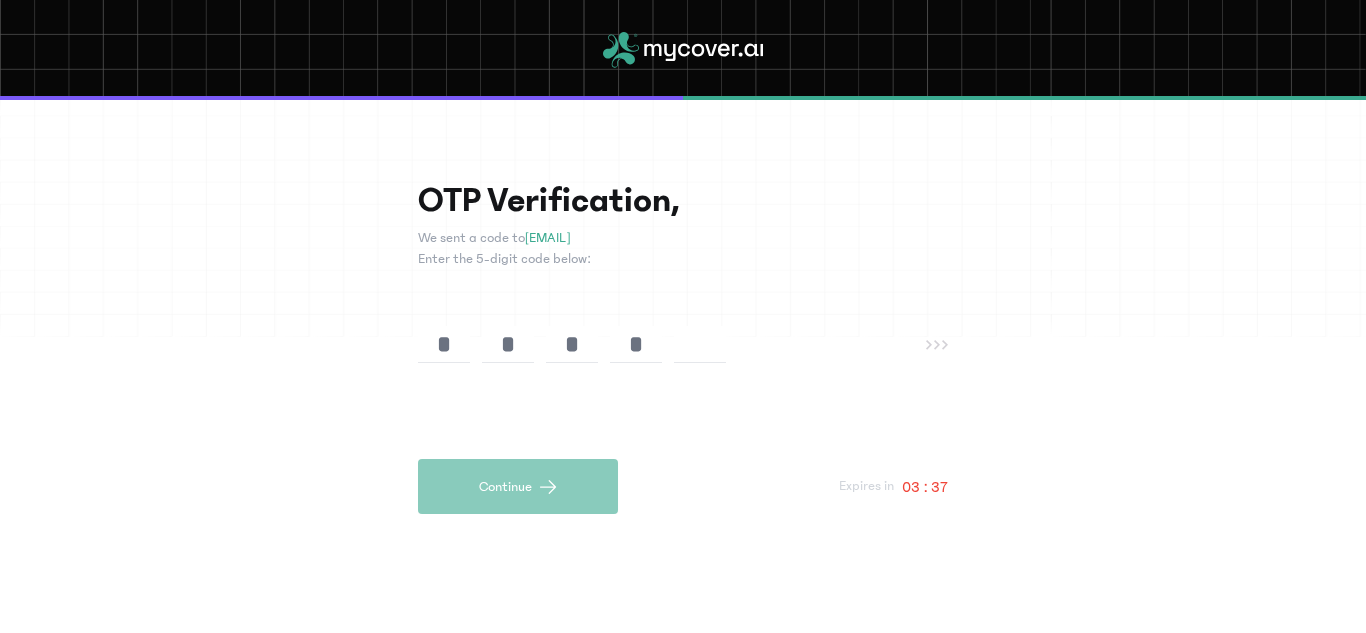 type on "*" 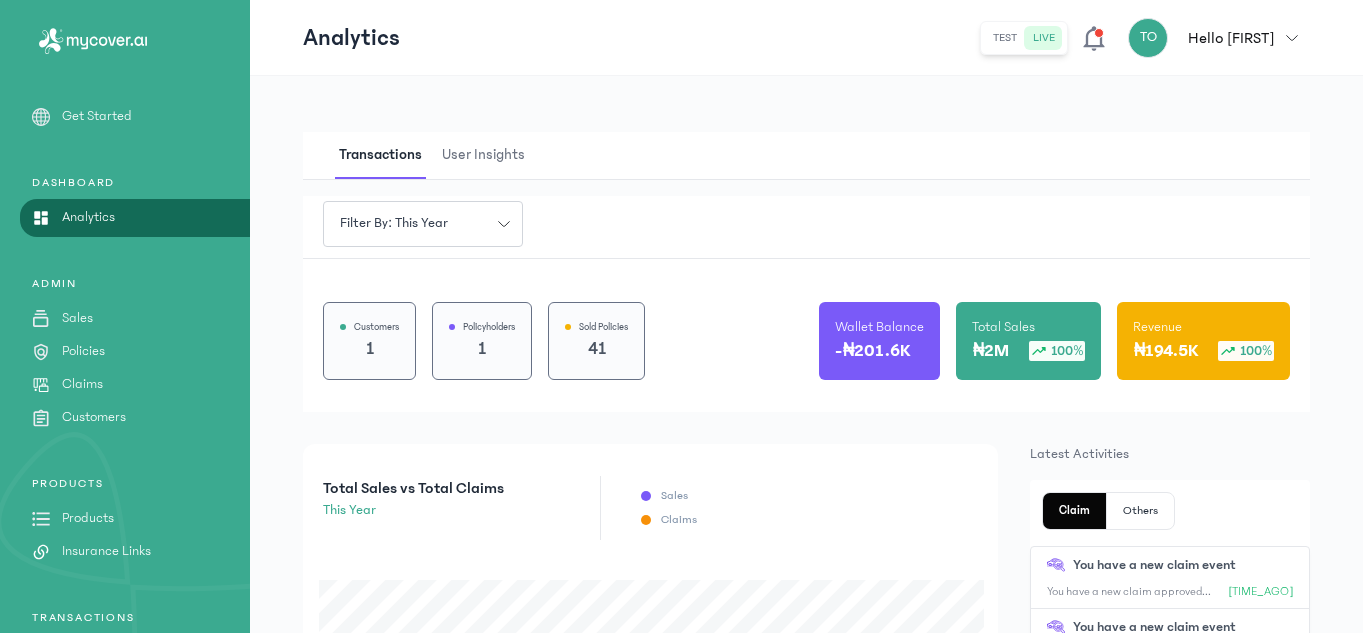 click on "Sales" 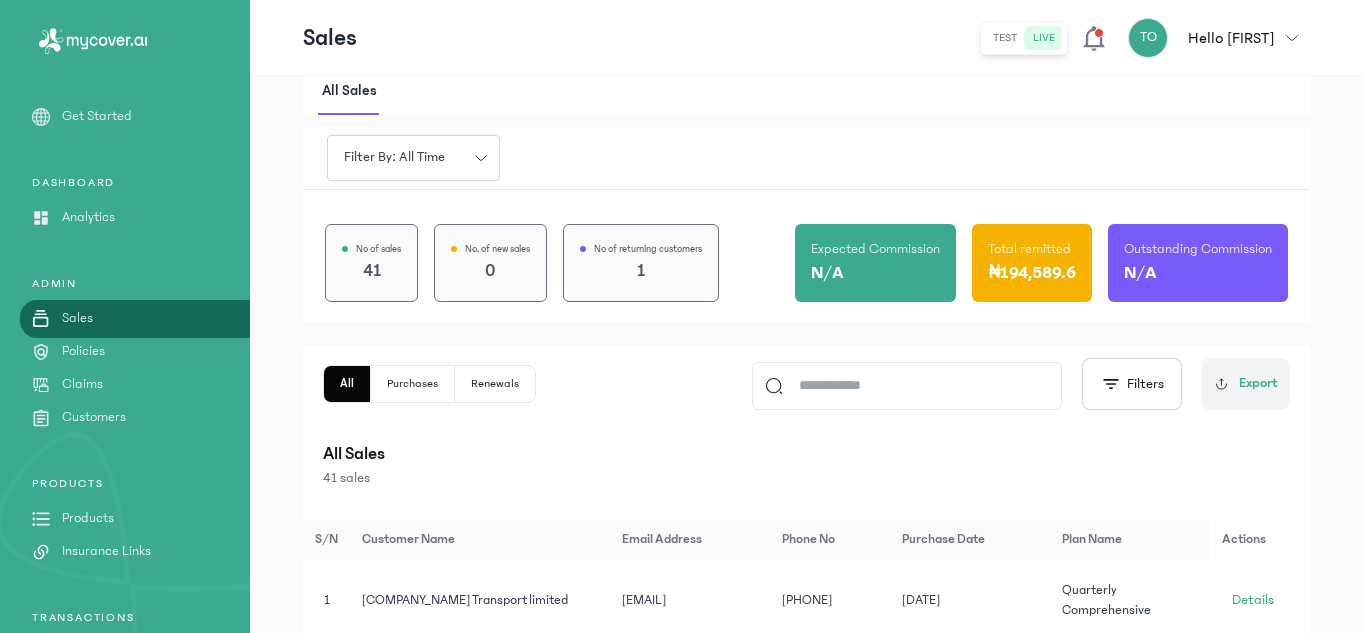 scroll, scrollTop: 0, scrollLeft: 0, axis: both 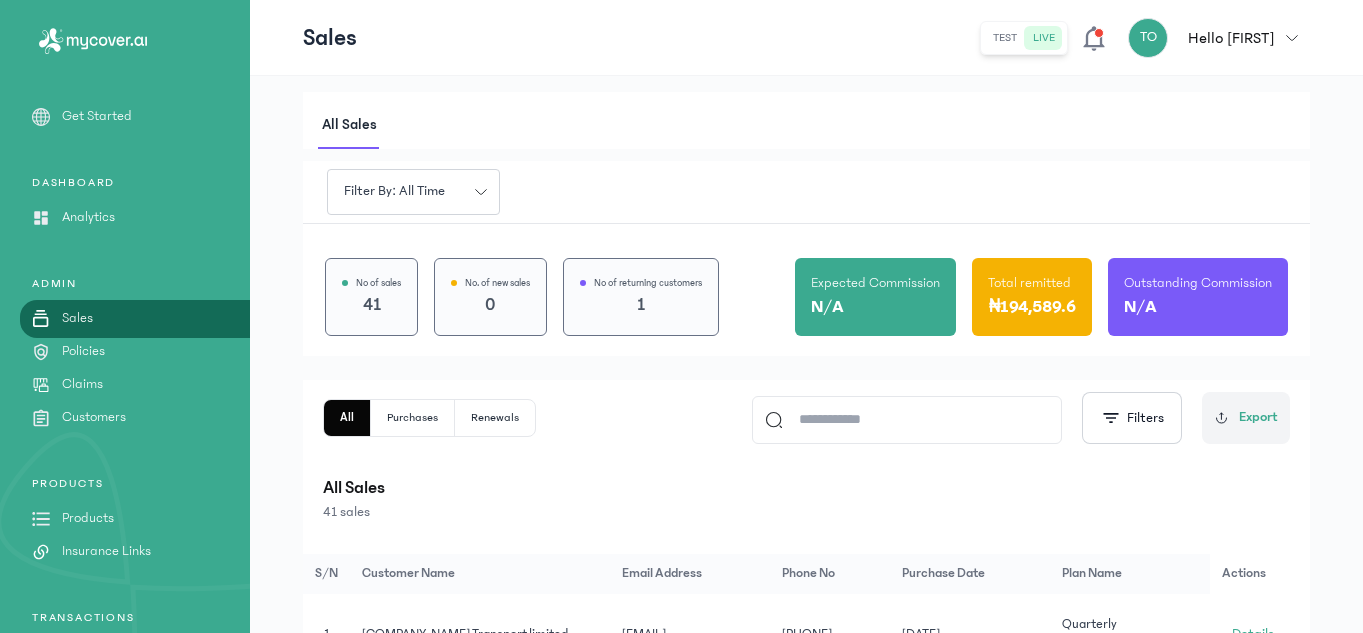 click on "Analytics" at bounding box center (88, 217) 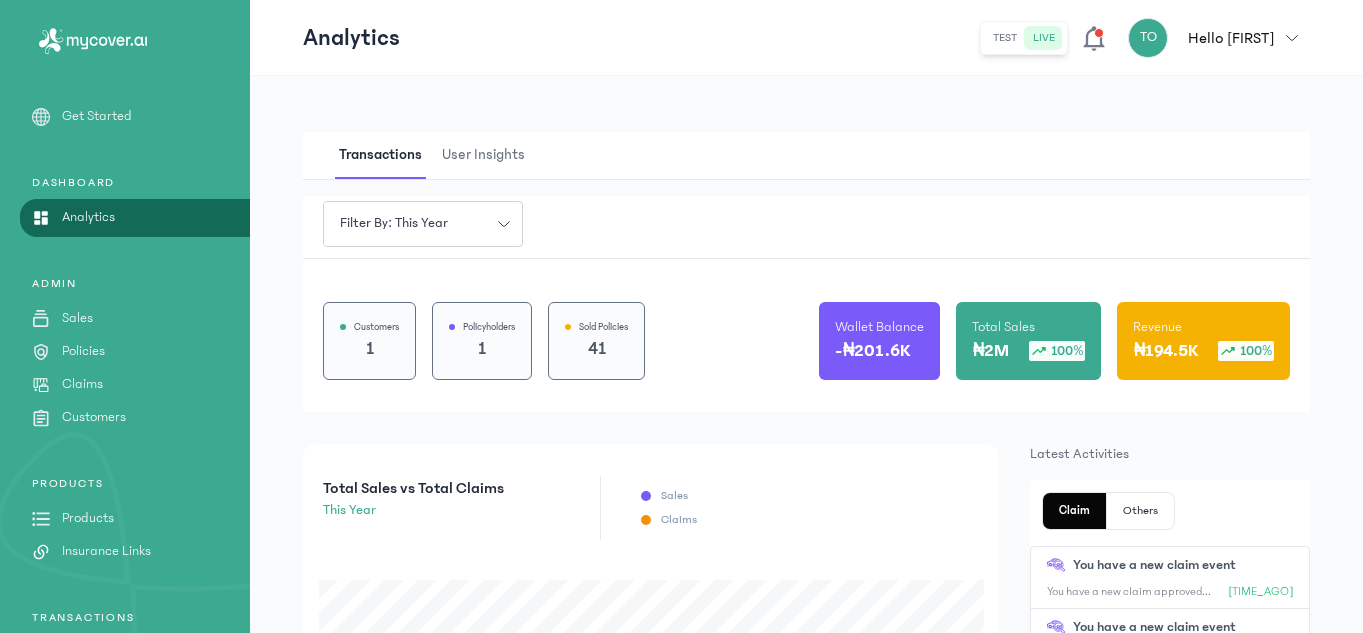 click on "Revenue ₦194.5K
100%" 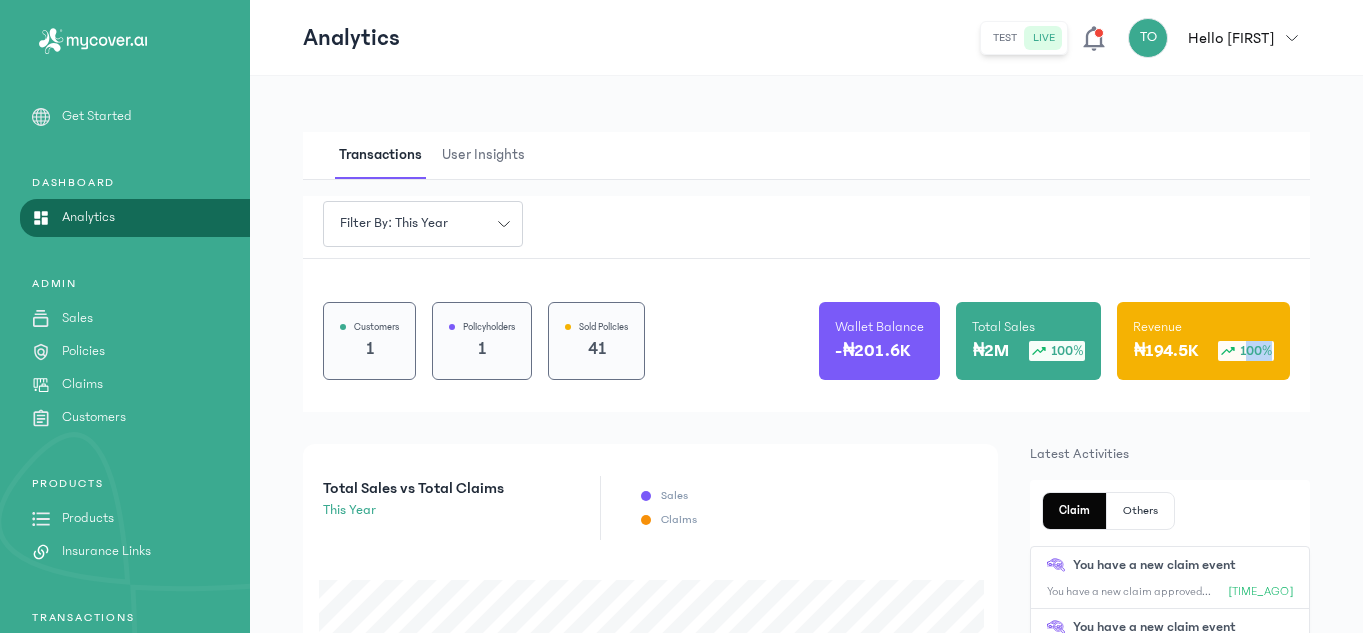 click on "Revenue ₦194.5K
100%" 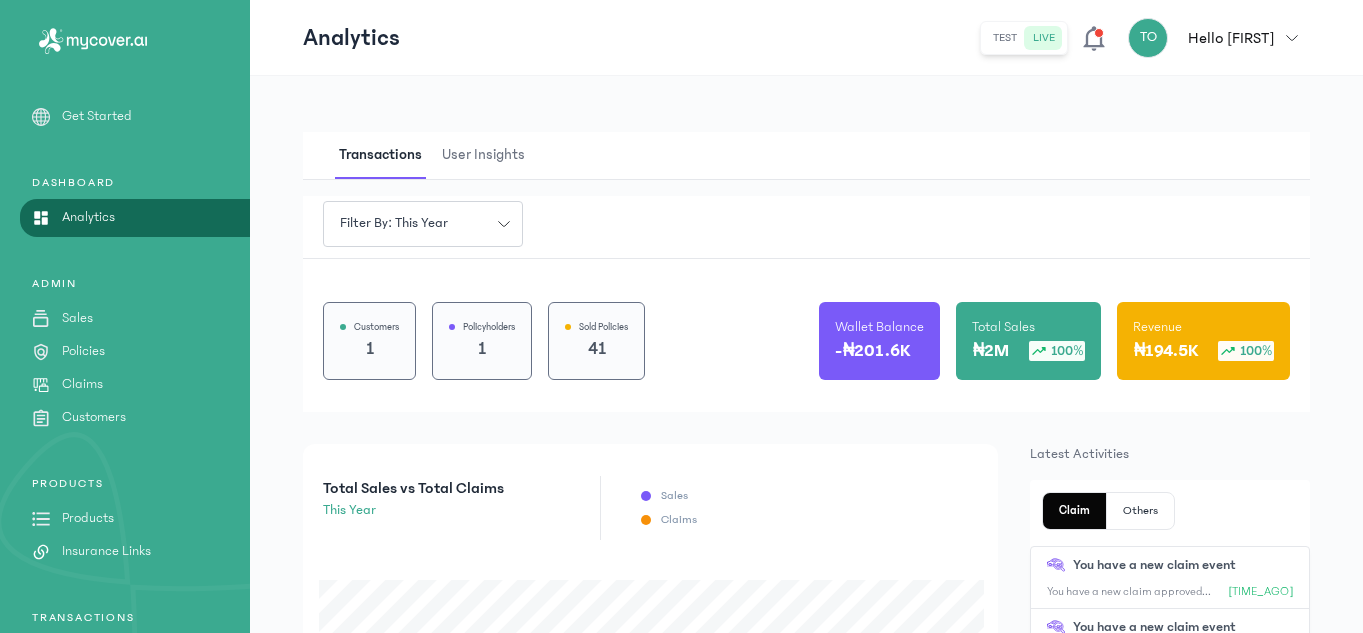 click on "Revenue" at bounding box center (1157, 327) 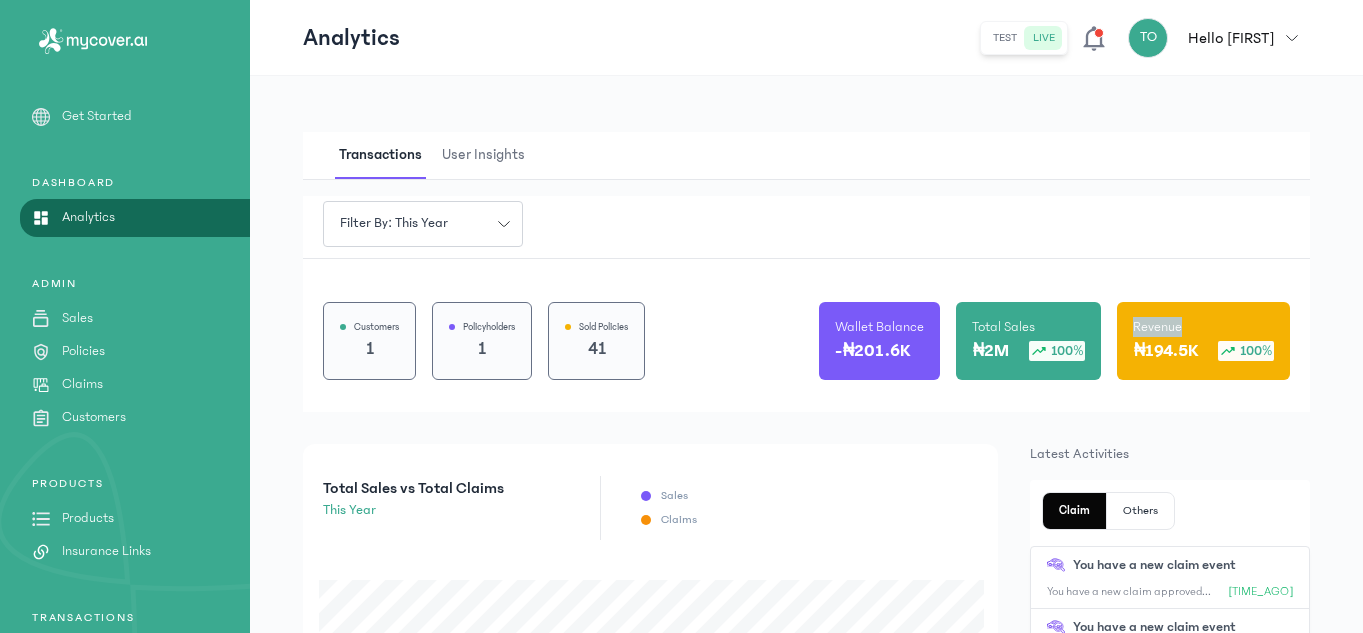 click on "Revenue" at bounding box center [1157, 327] 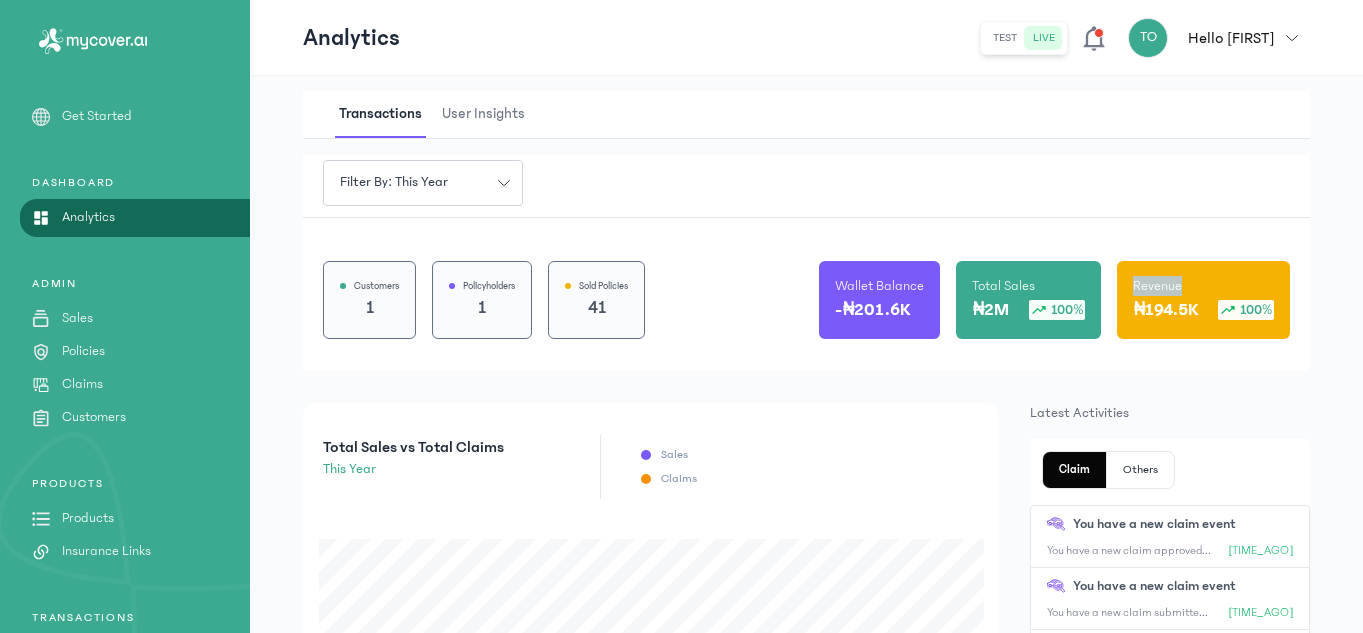 scroll, scrollTop: 0, scrollLeft: 0, axis: both 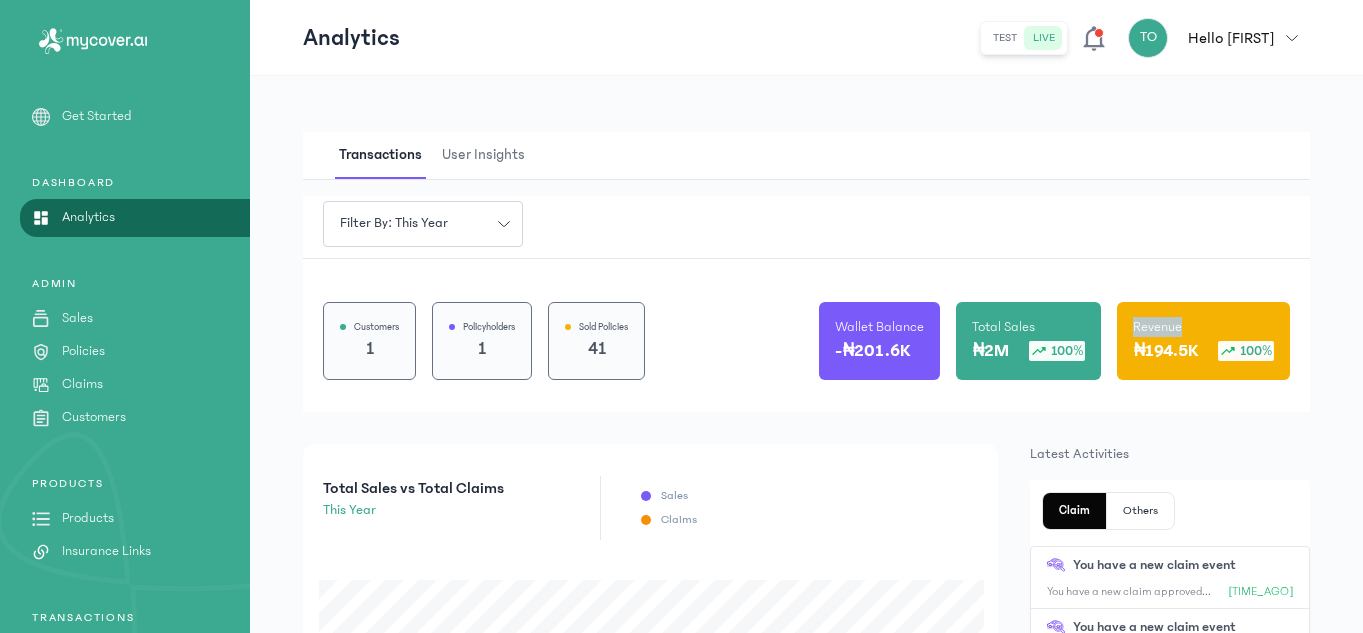 click on "User Insights" at bounding box center [483, 155] 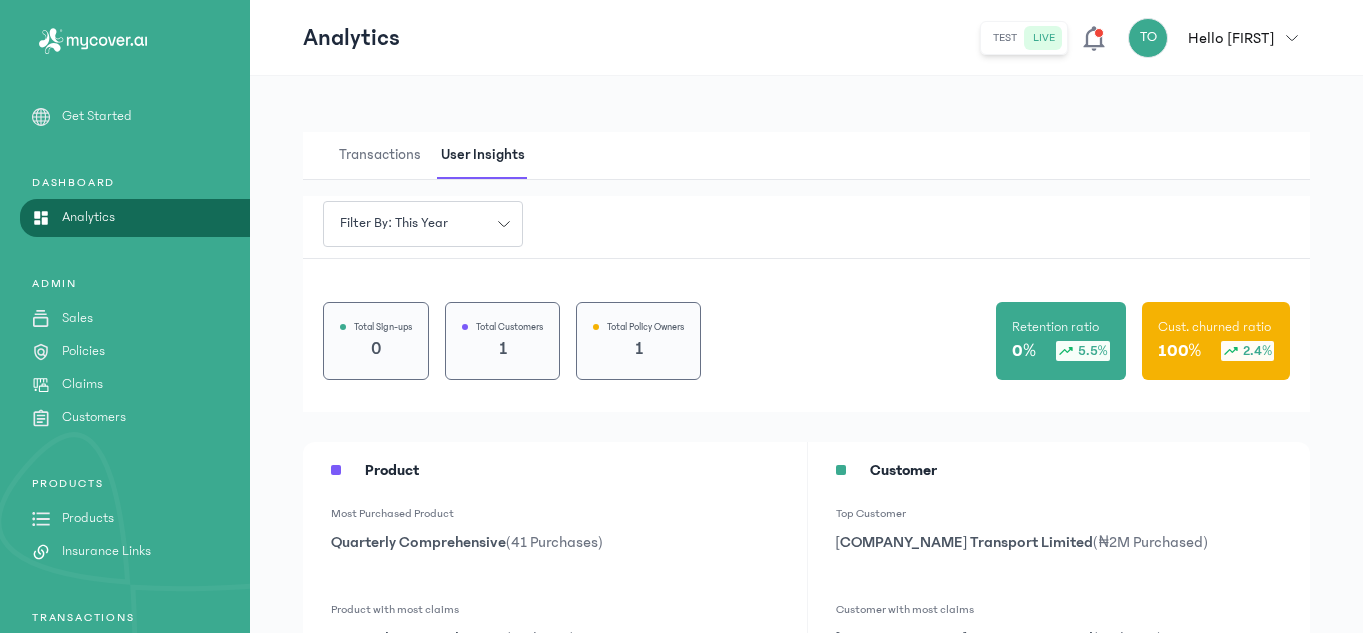 scroll, scrollTop: 225, scrollLeft: 0, axis: vertical 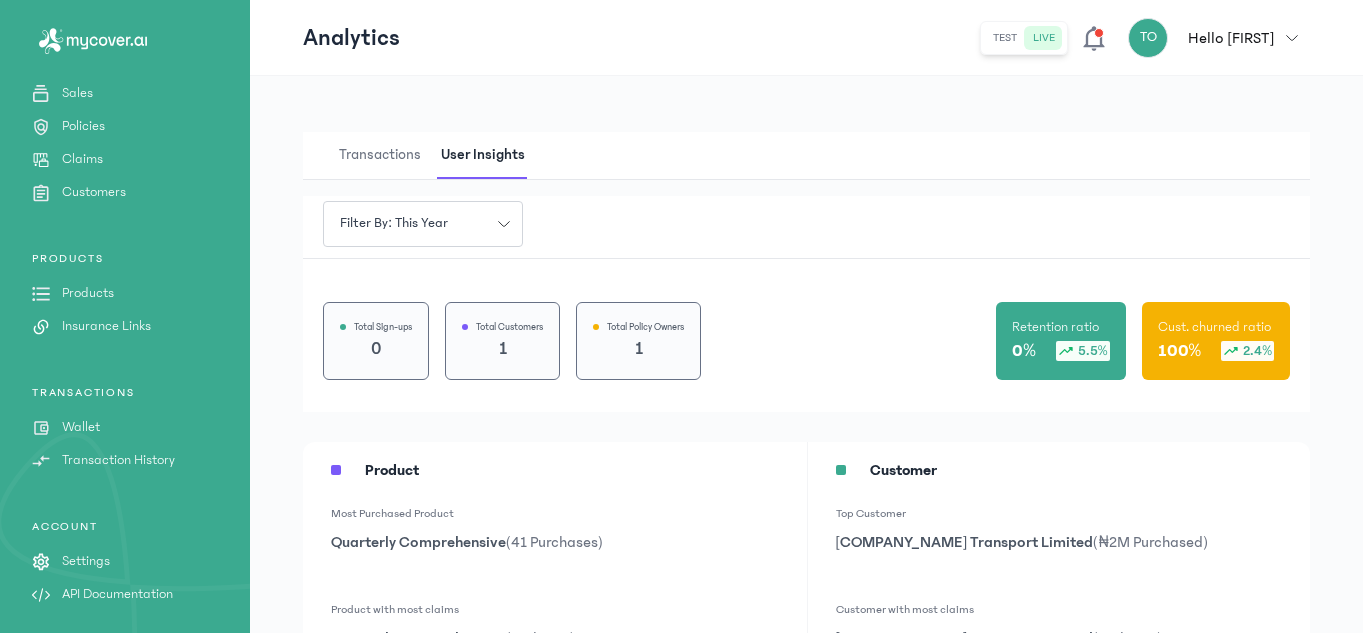 click on "Wallet" at bounding box center [81, 427] 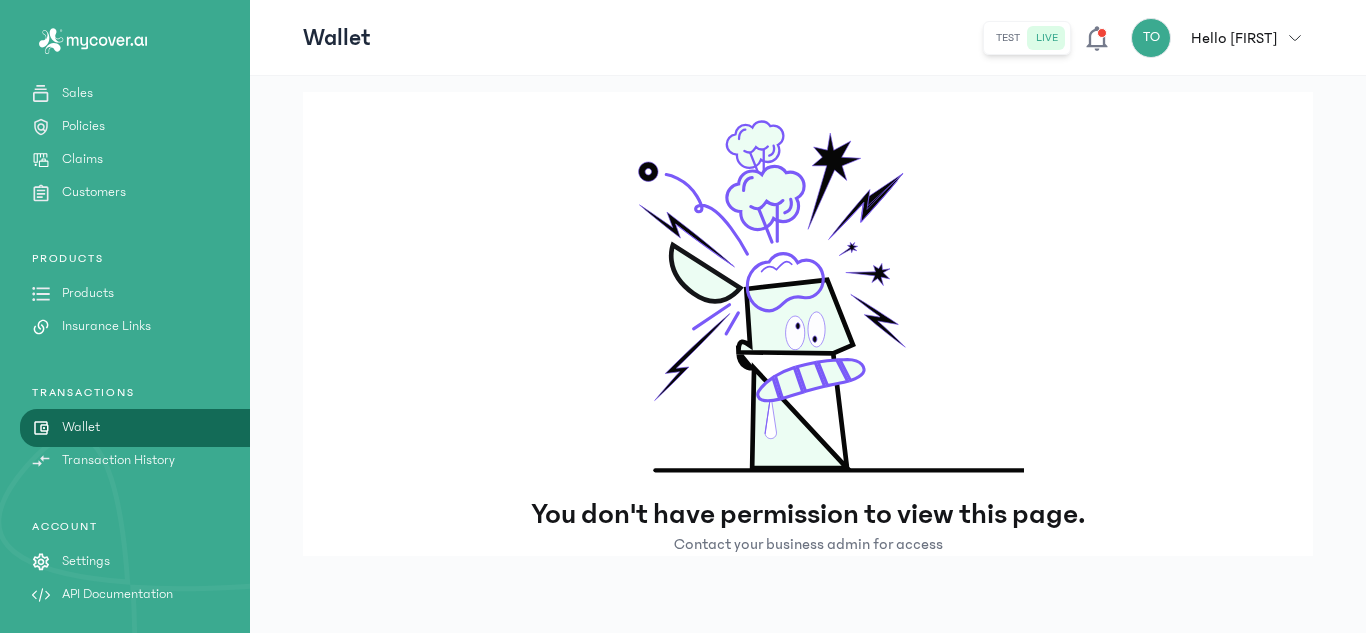 click 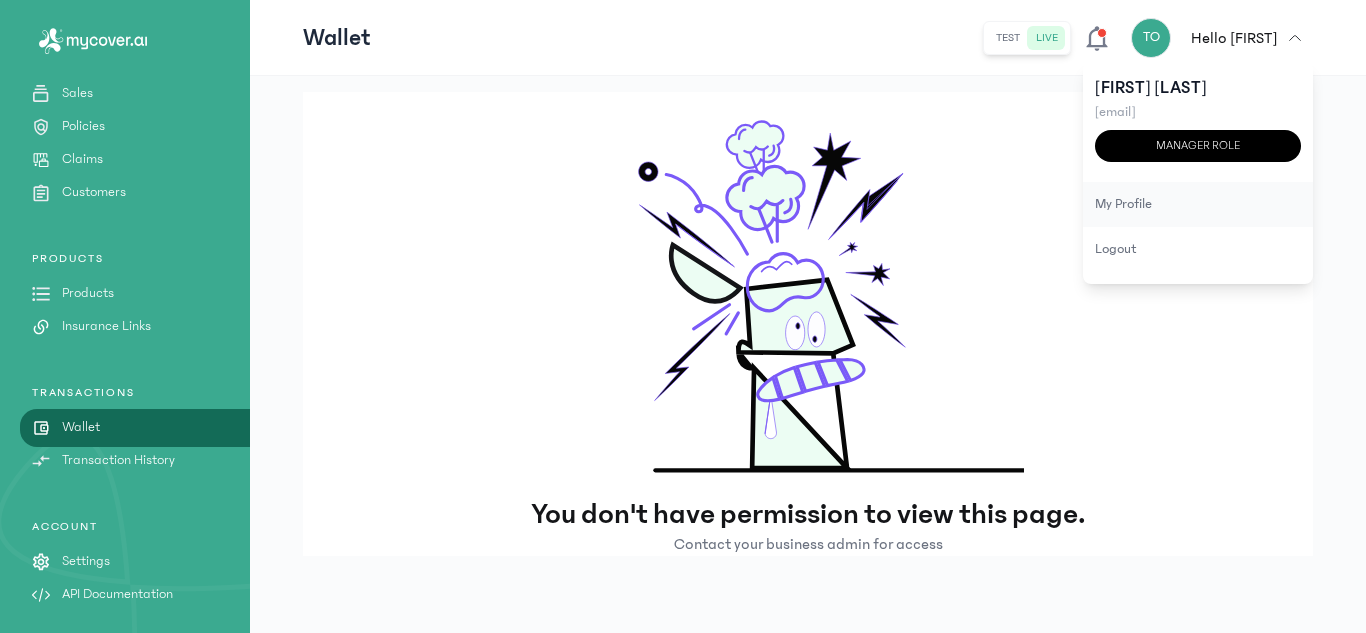 click on "my profile" 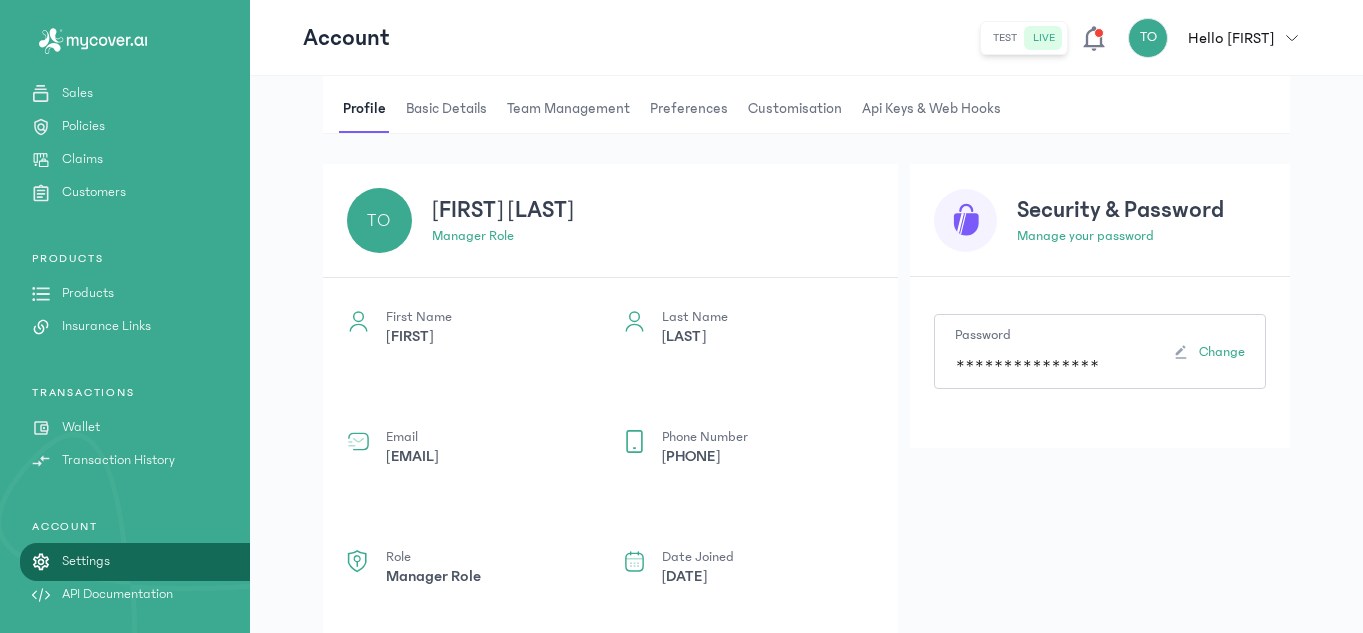 scroll, scrollTop: 52, scrollLeft: 0, axis: vertical 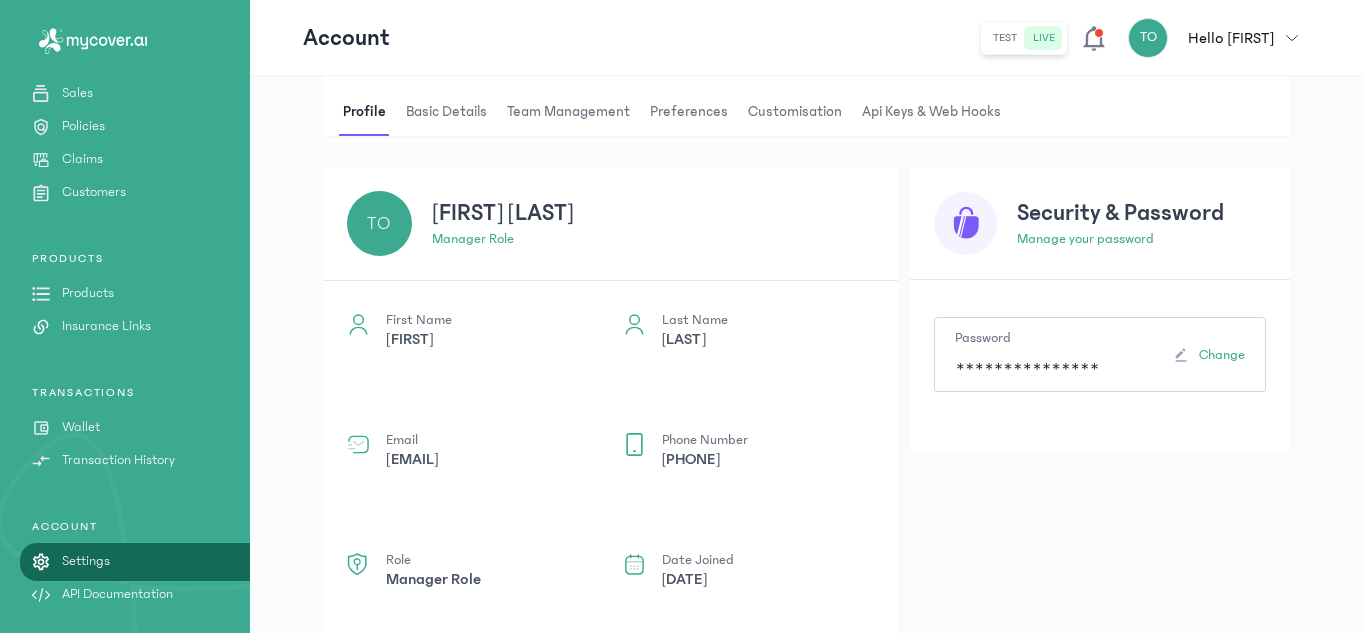 click on "Basic details" at bounding box center [446, 112] 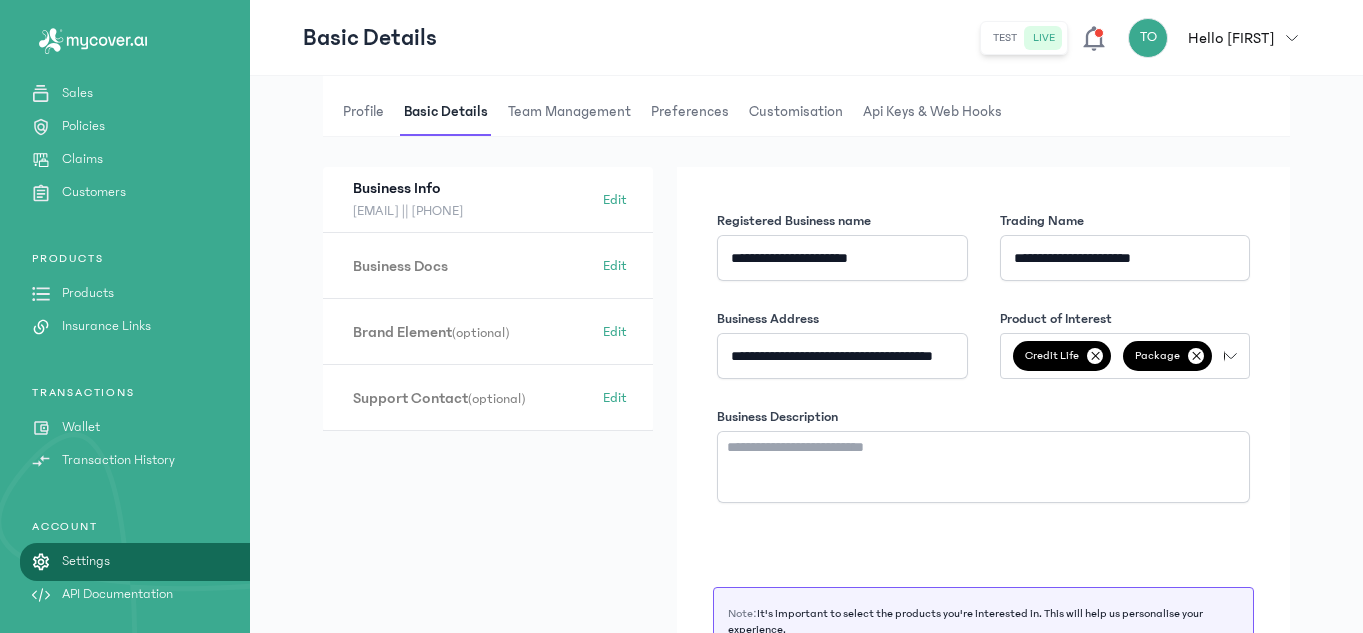 click on "Team Management" at bounding box center [569, 112] 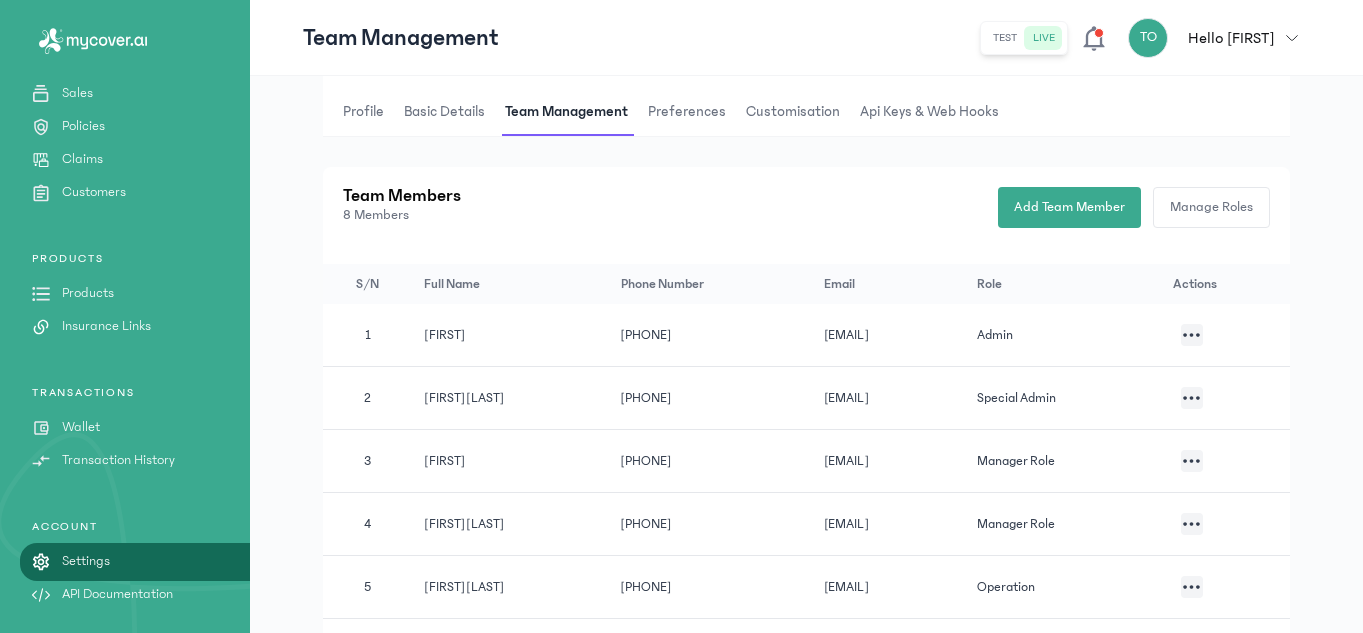 click on "Basic details" at bounding box center (444, 112) 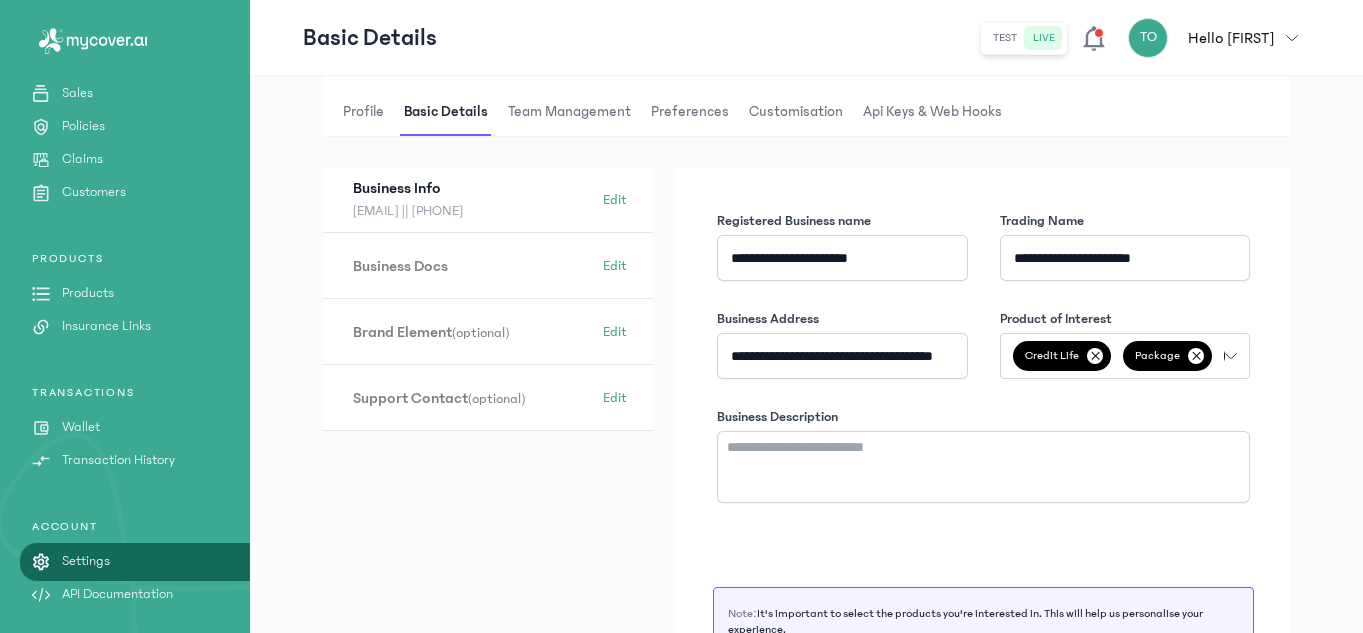 click on "Team Management" at bounding box center [569, 112] 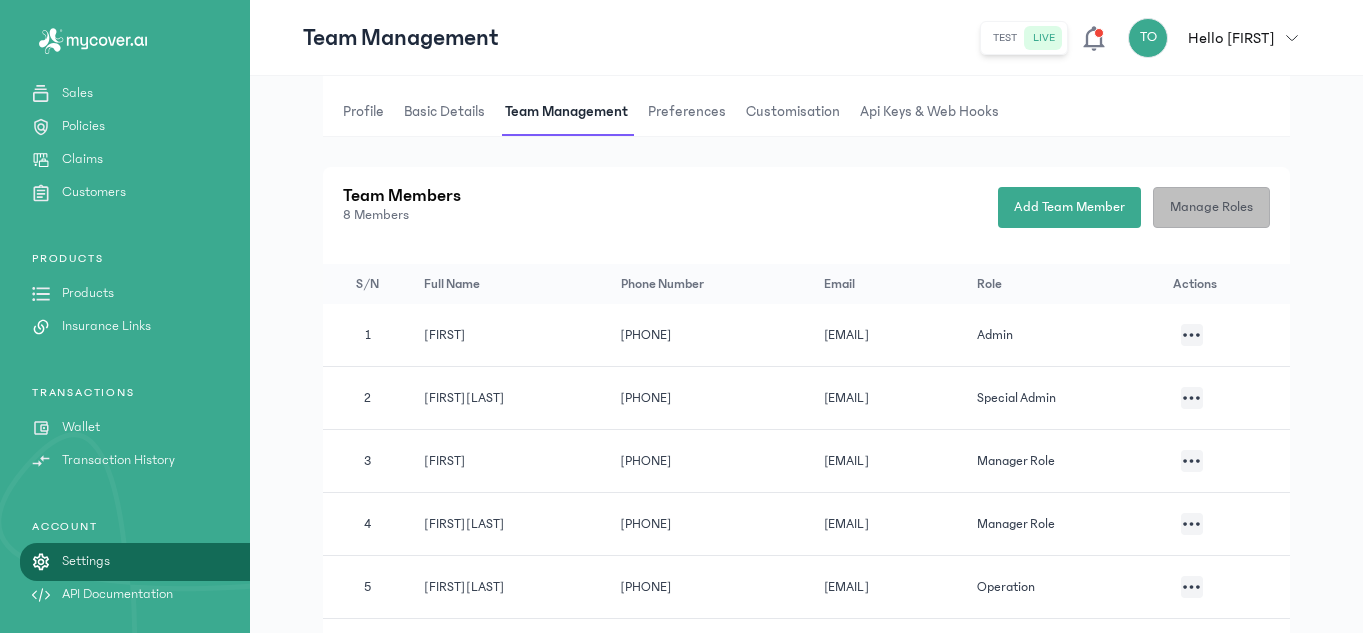 click on "Manage Roles" at bounding box center [1211, 207] 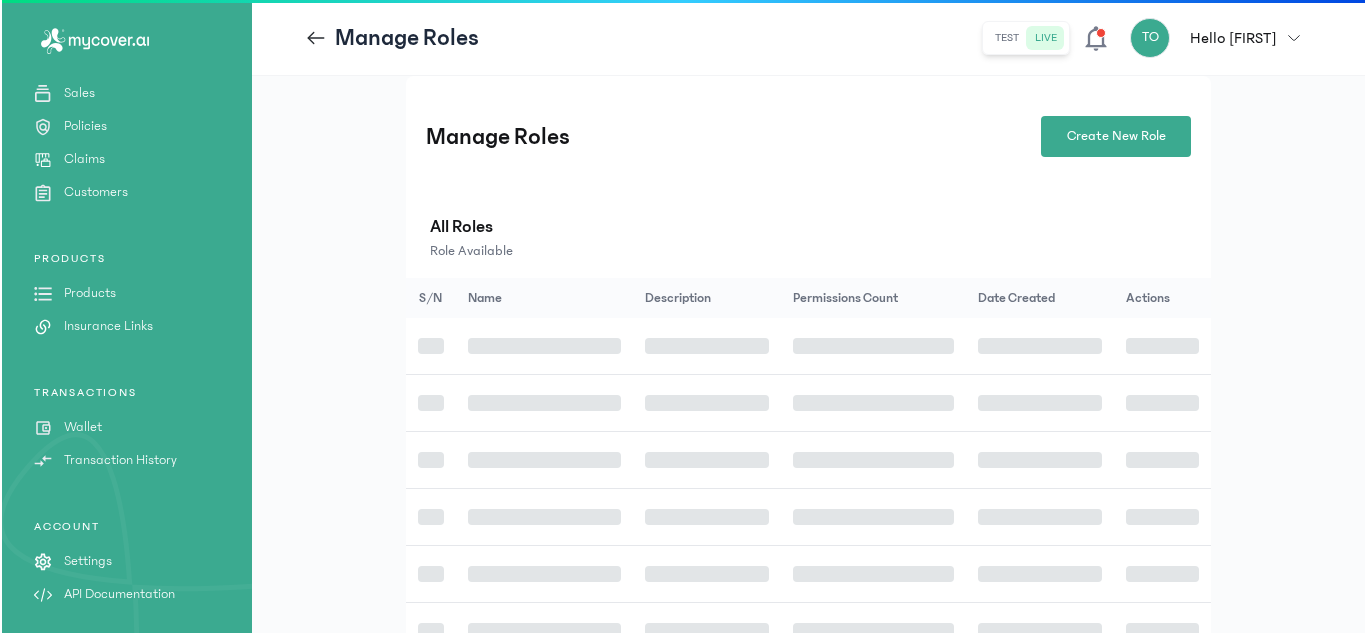 scroll, scrollTop: 0, scrollLeft: 0, axis: both 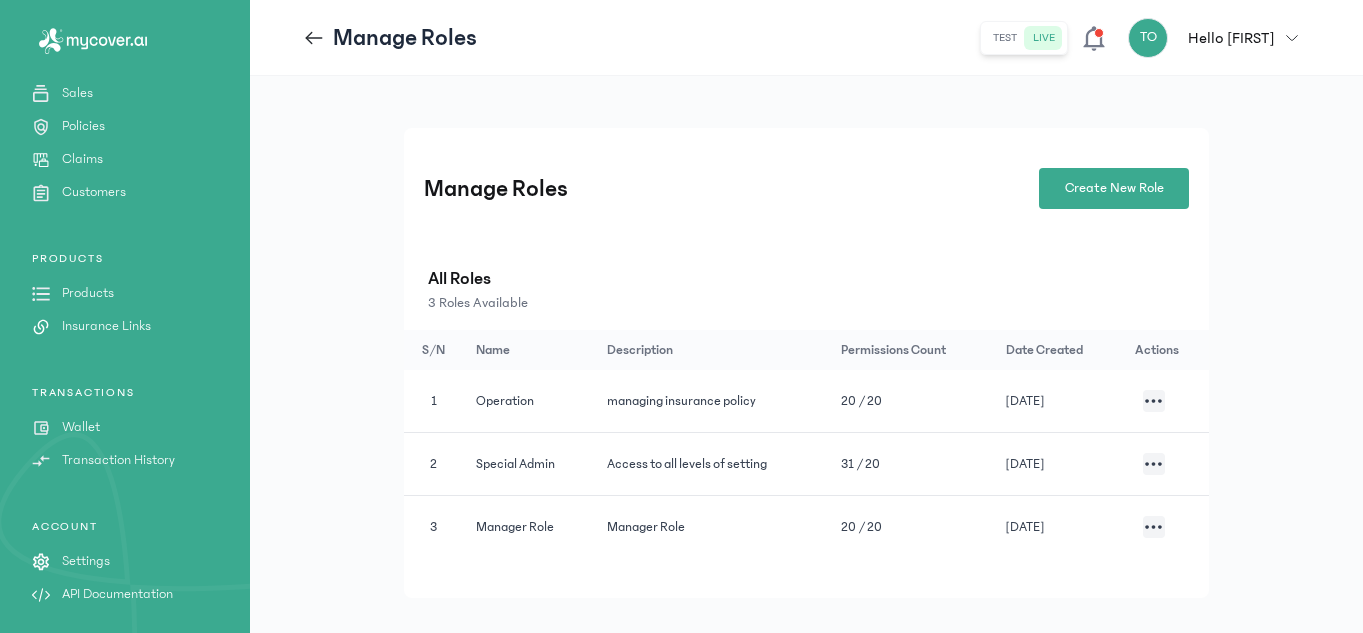 click 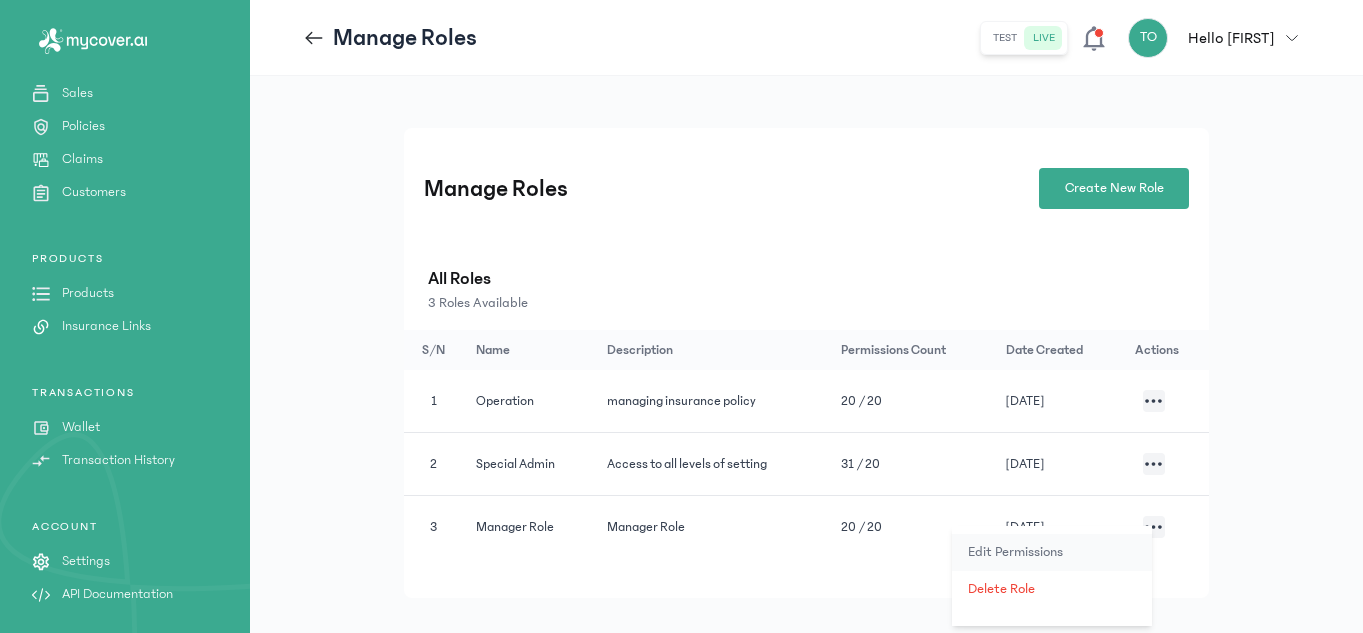 click on "Edit Permissions" 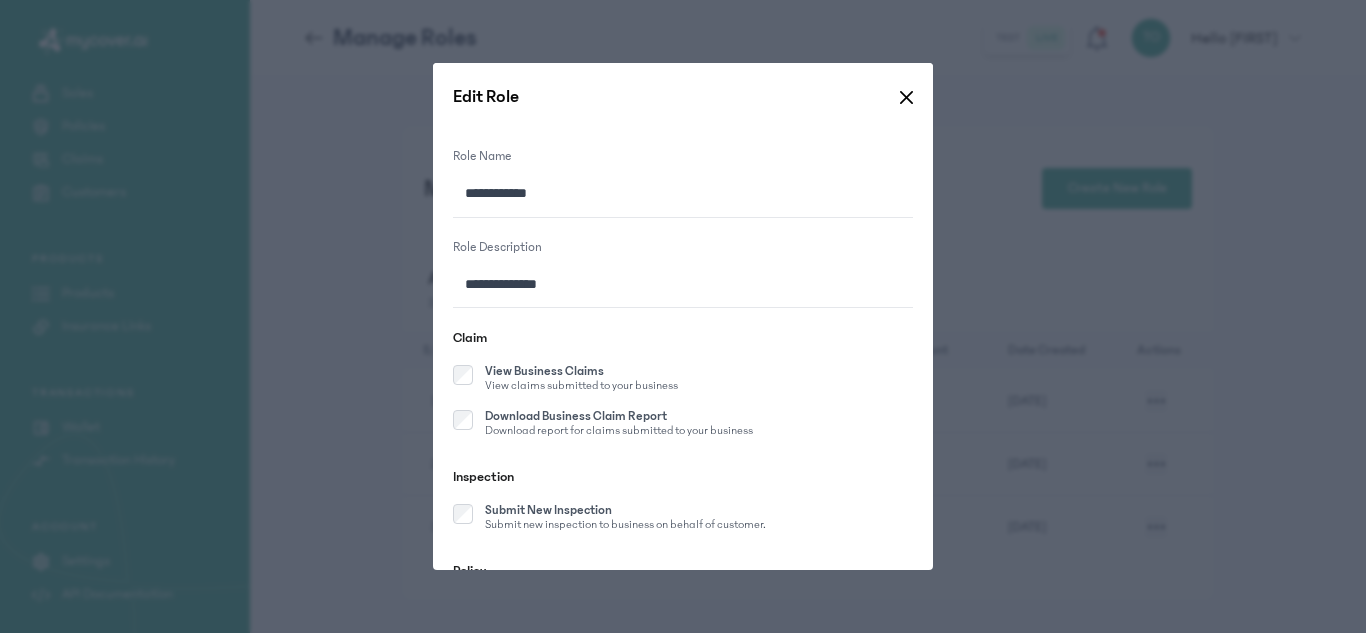 scroll, scrollTop: 444, scrollLeft: 0, axis: vertical 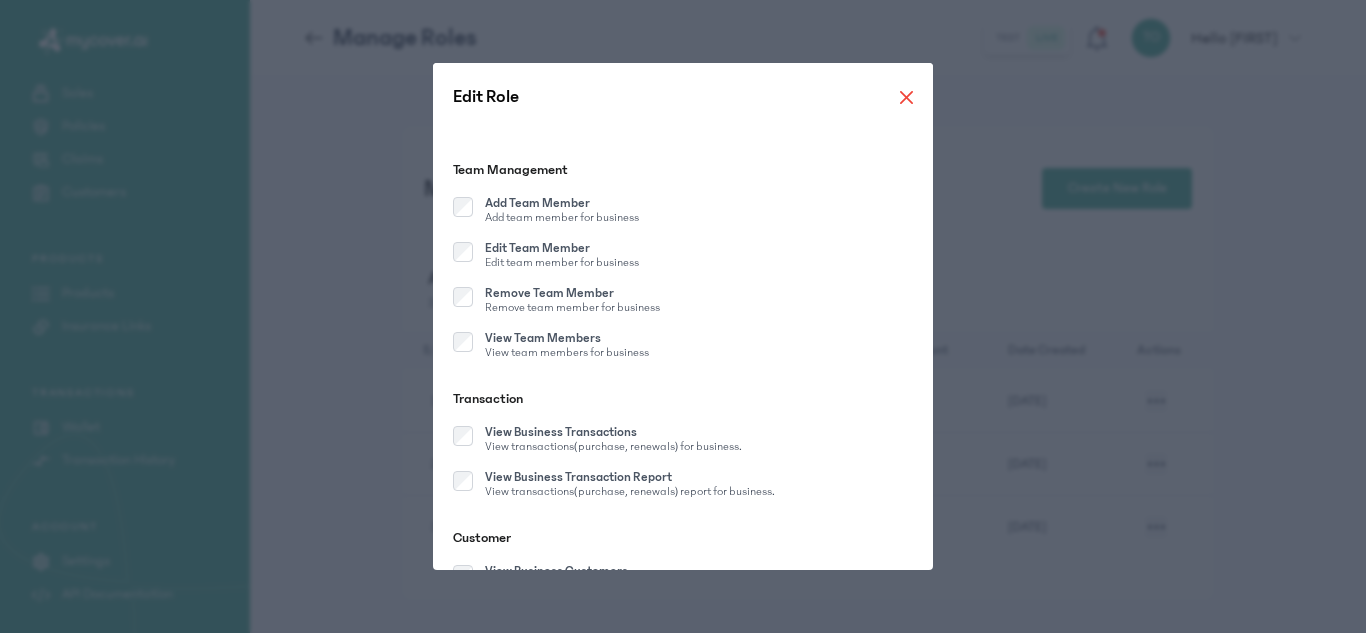 click 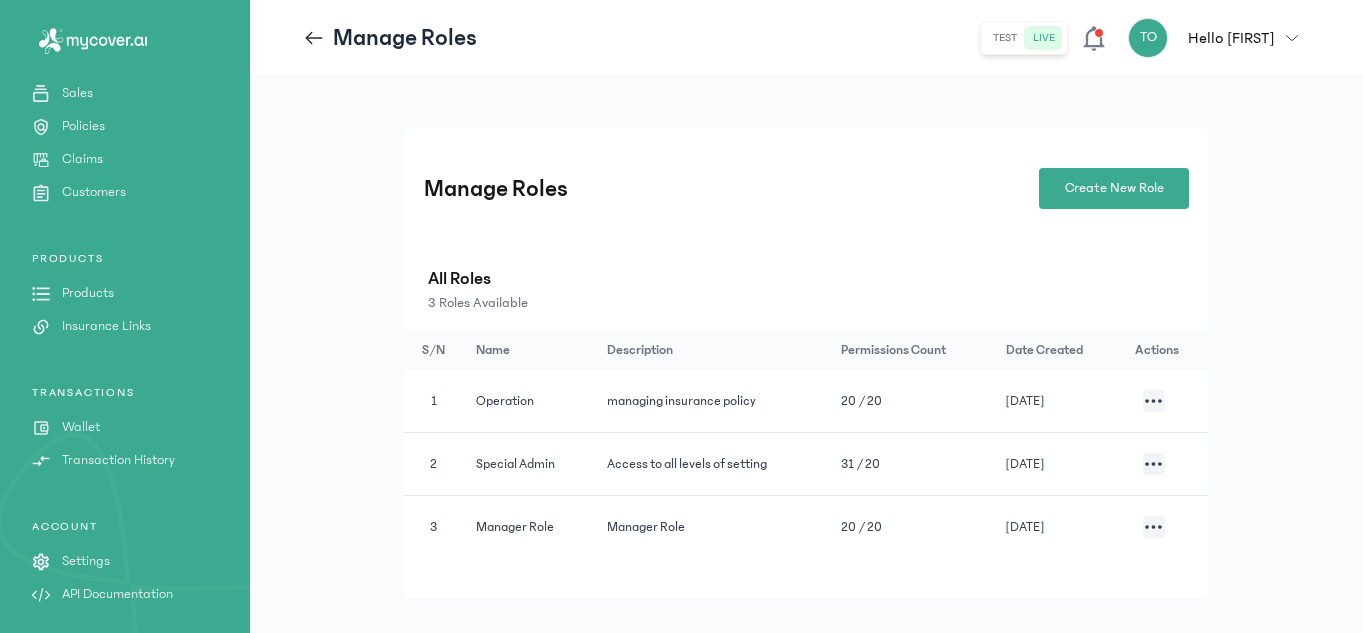 click 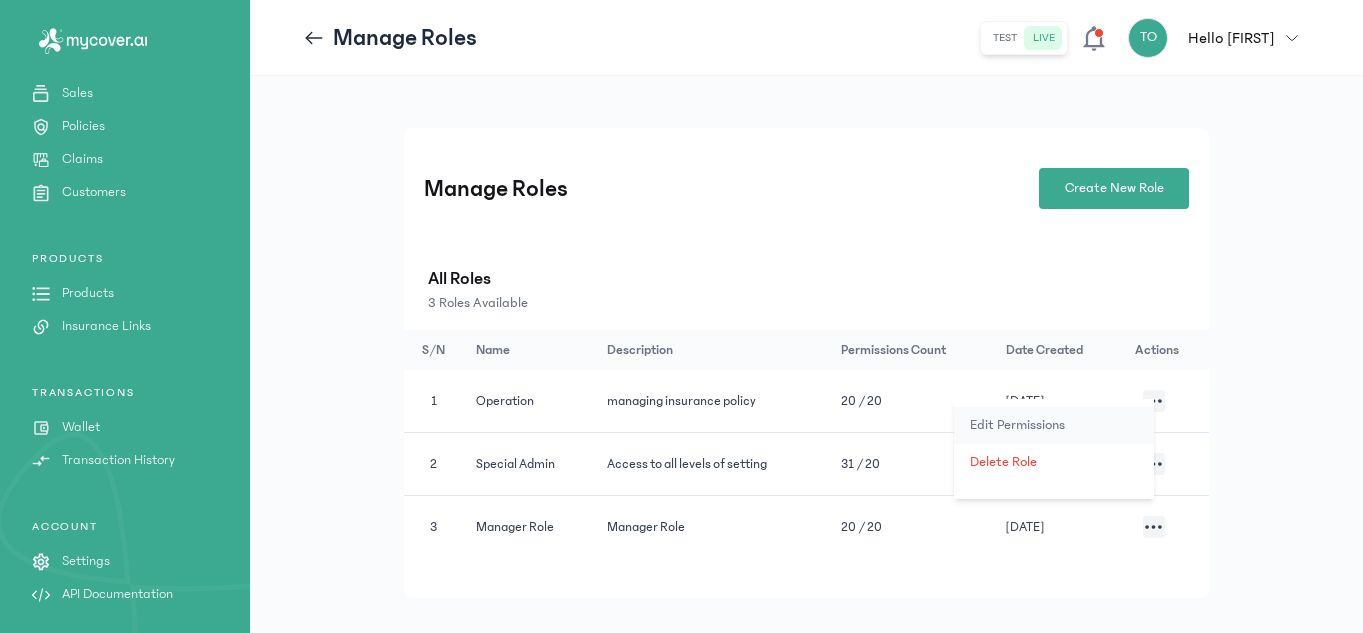 click on "Edit Permissions" 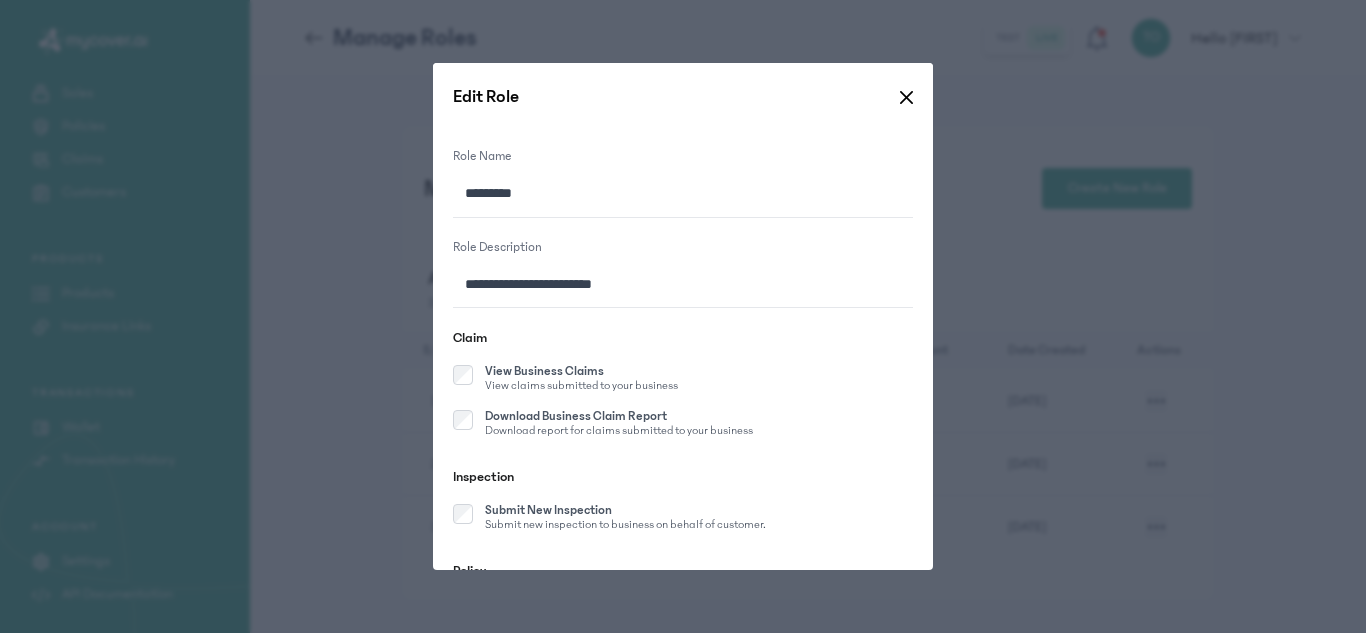 scroll, scrollTop: 444, scrollLeft: 0, axis: vertical 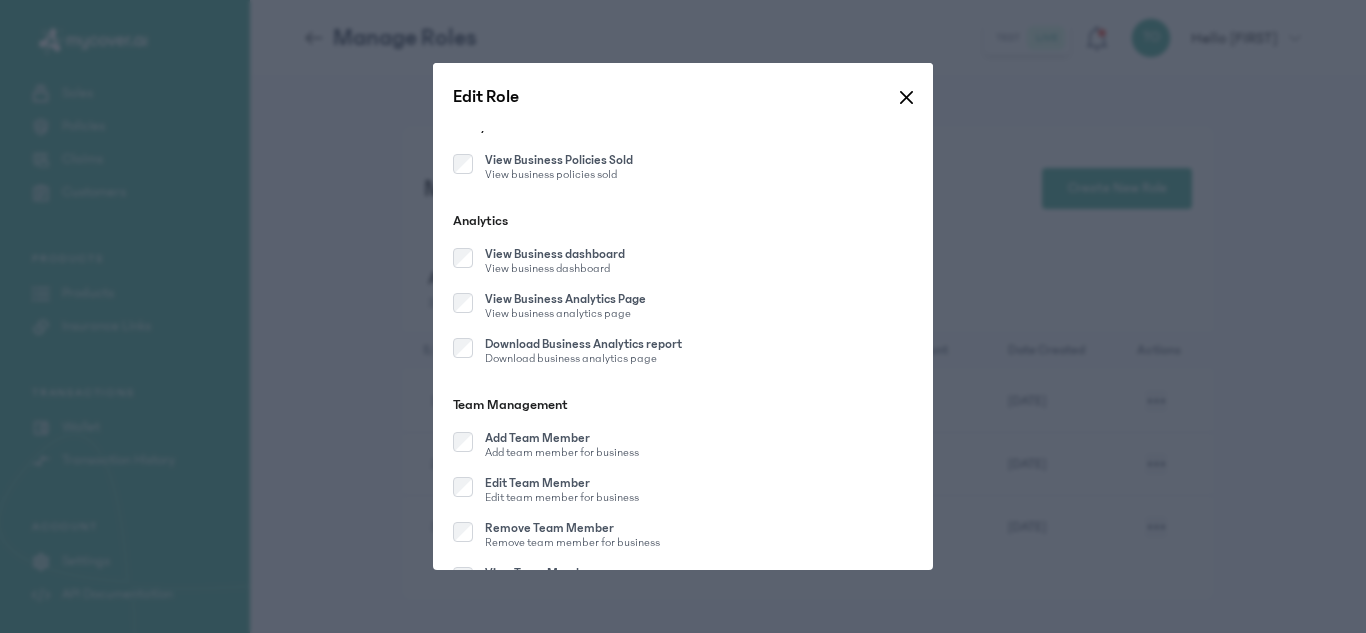 click on "**********" at bounding box center [683, 316] 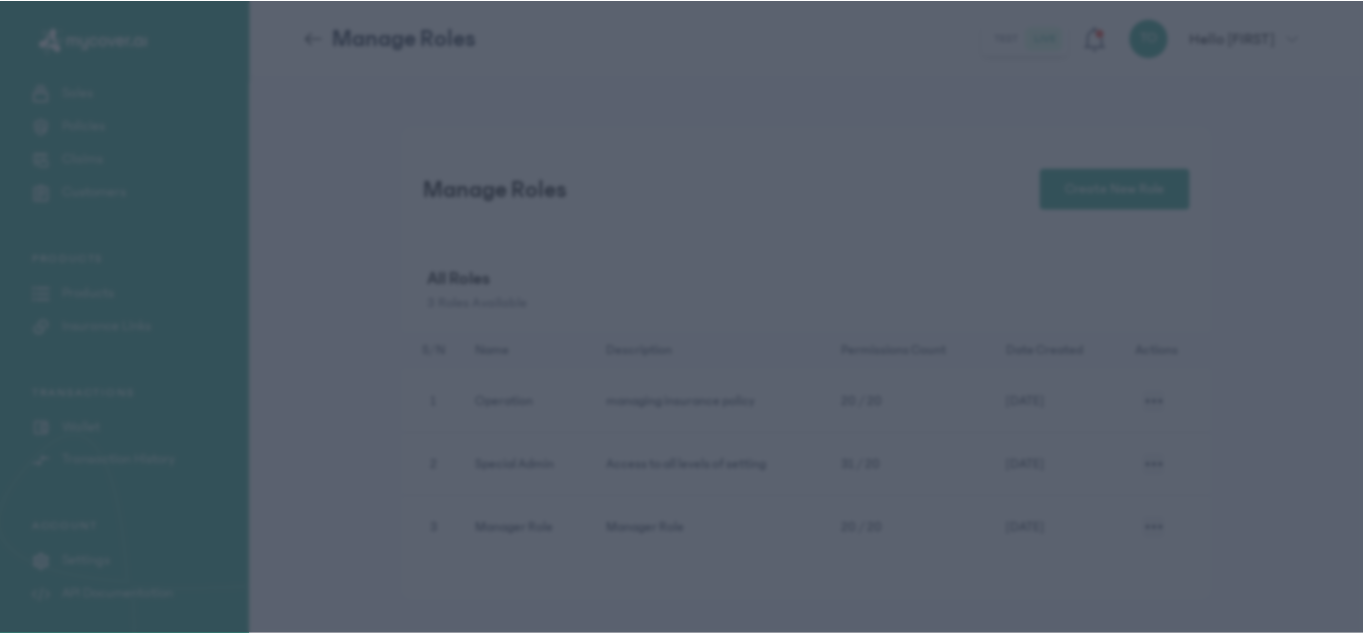 scroll, scrollTop: 429, scrollLeft: 0, axis: vertical 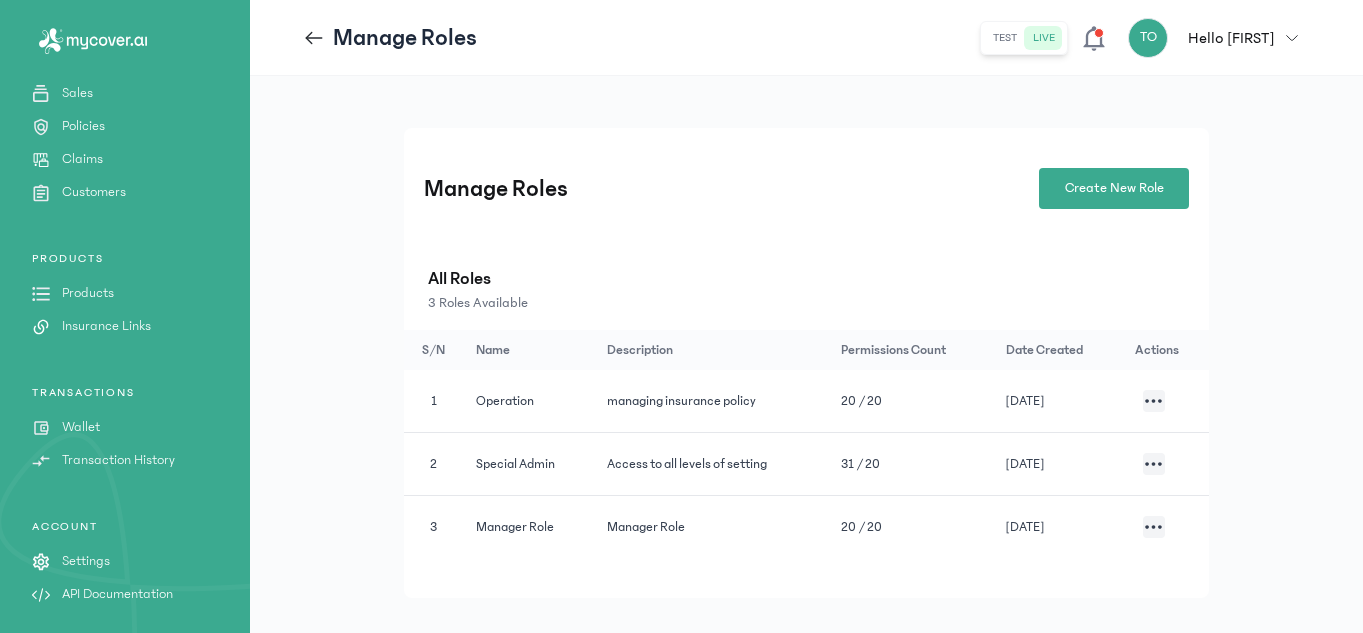 click on "TO  Hello [FIRST]
[FIRST] [LAST] [EMAIL] Manager Role my profile logout" at bounding box center [806, 38] 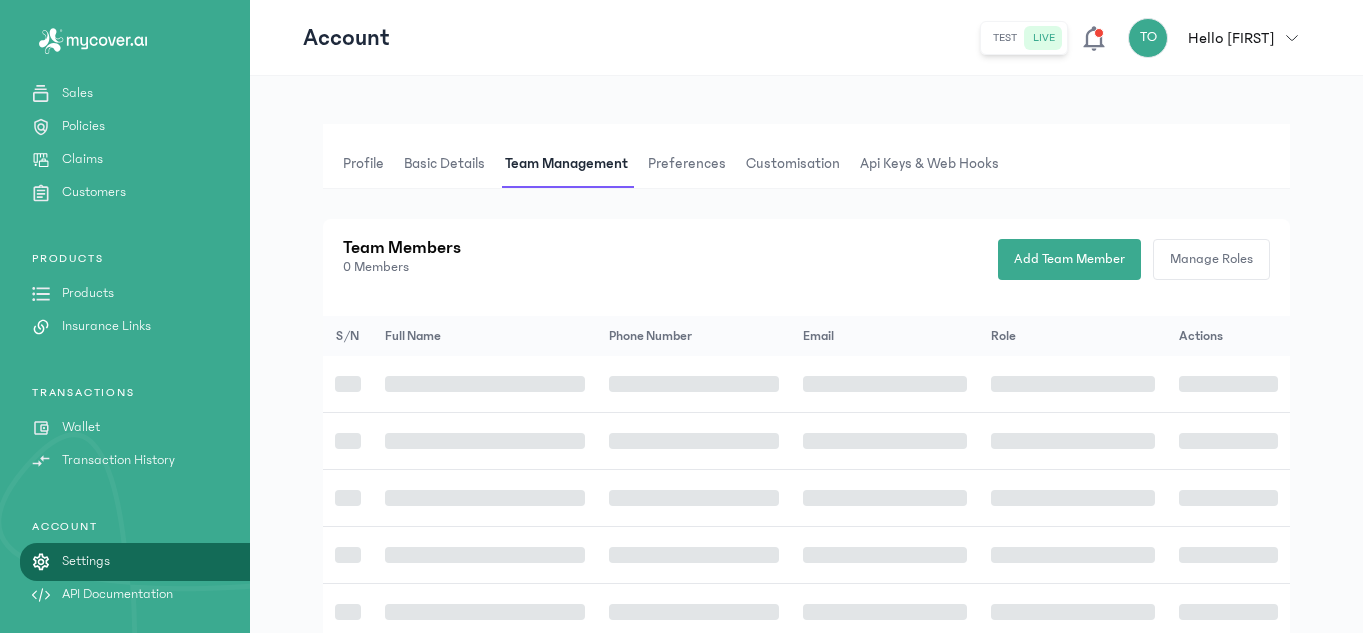 scroll, scrollTop: 52, scrollLeft: 0, axis: vertical 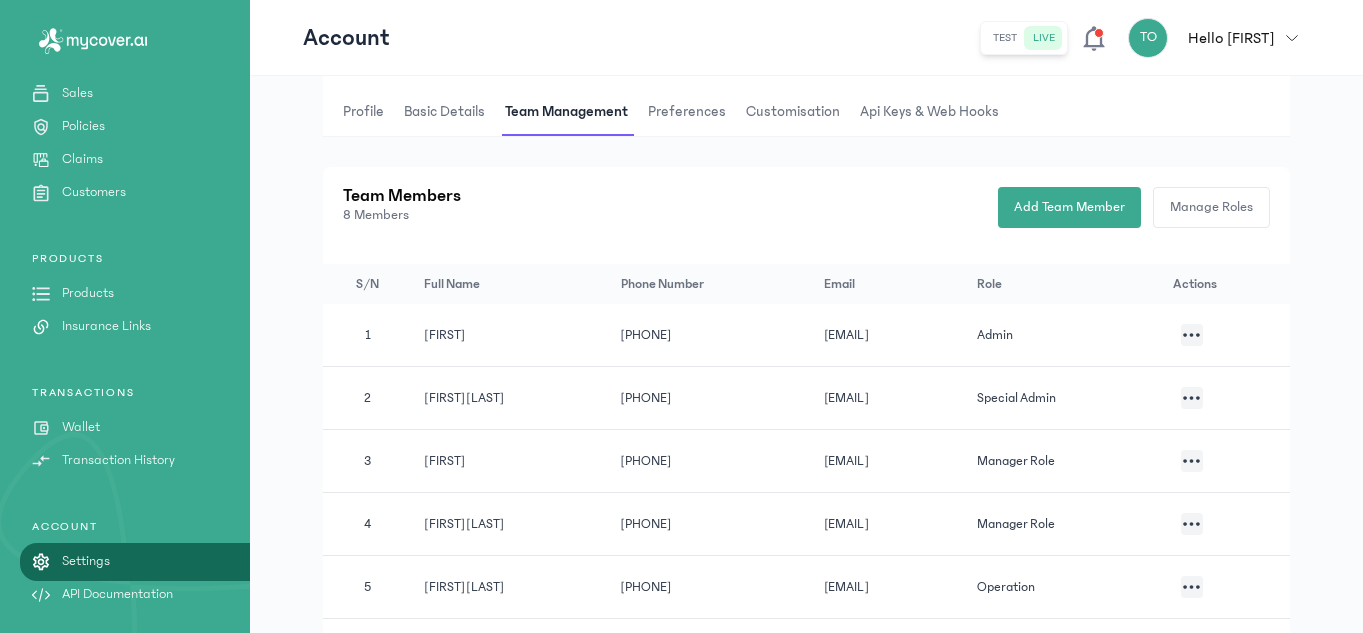 click on "Policies" 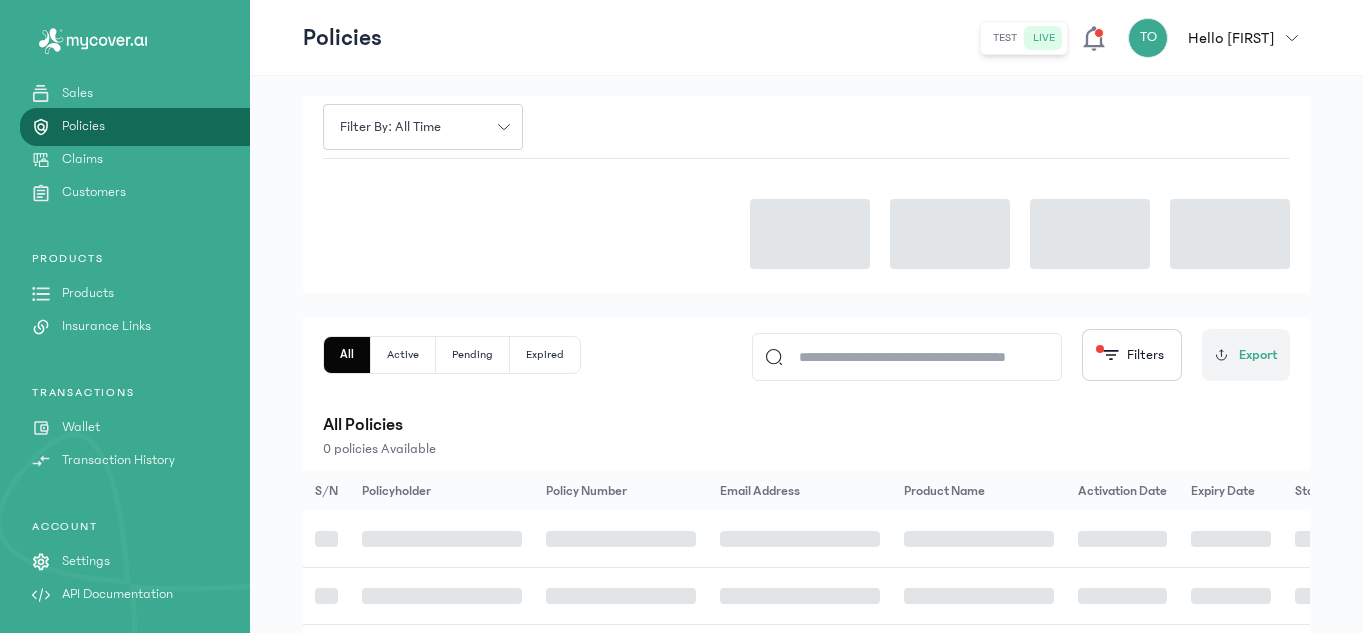 scroll, scrollTop: 0, scrollLeft: 0, axis: both 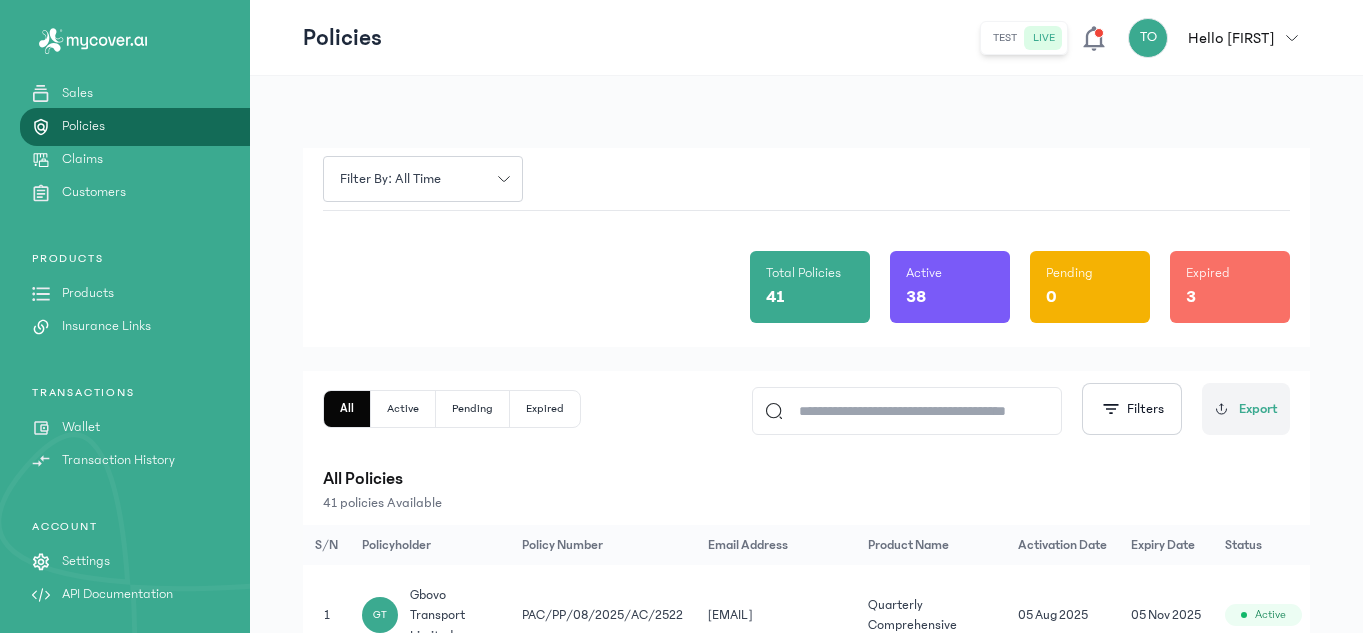 click on "Filter by: all time" 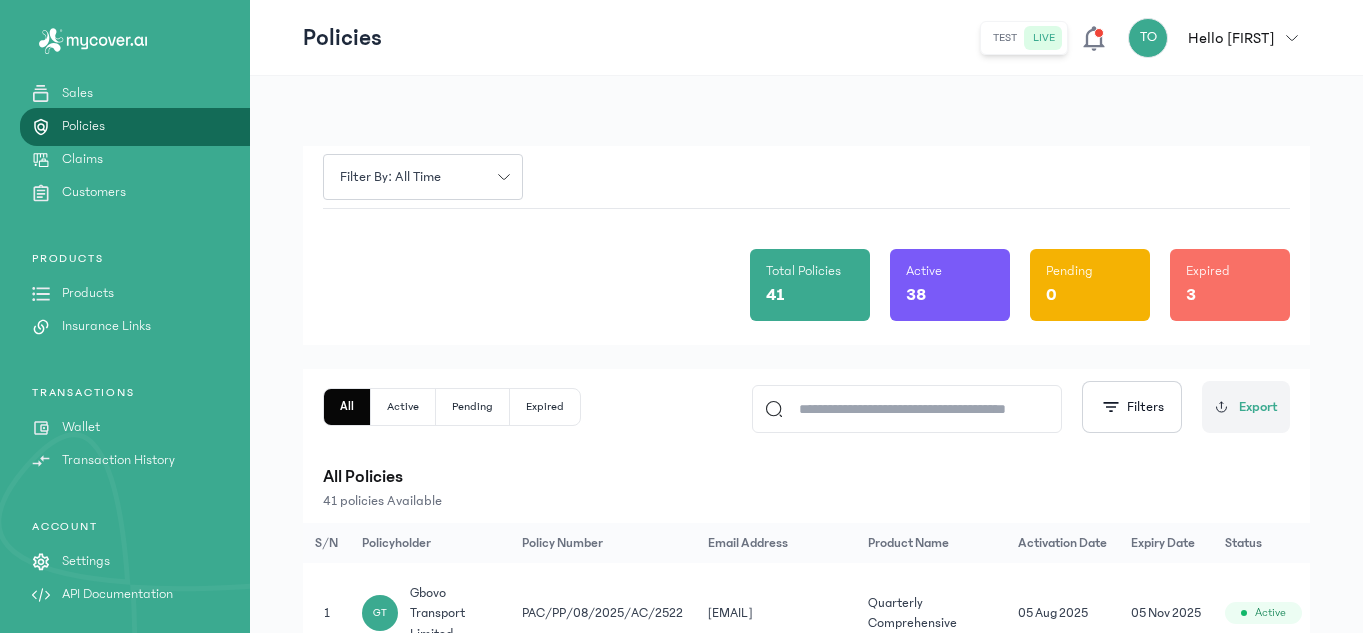 scroll, scrollTop: 0, scrollLeft: 0, axis: both 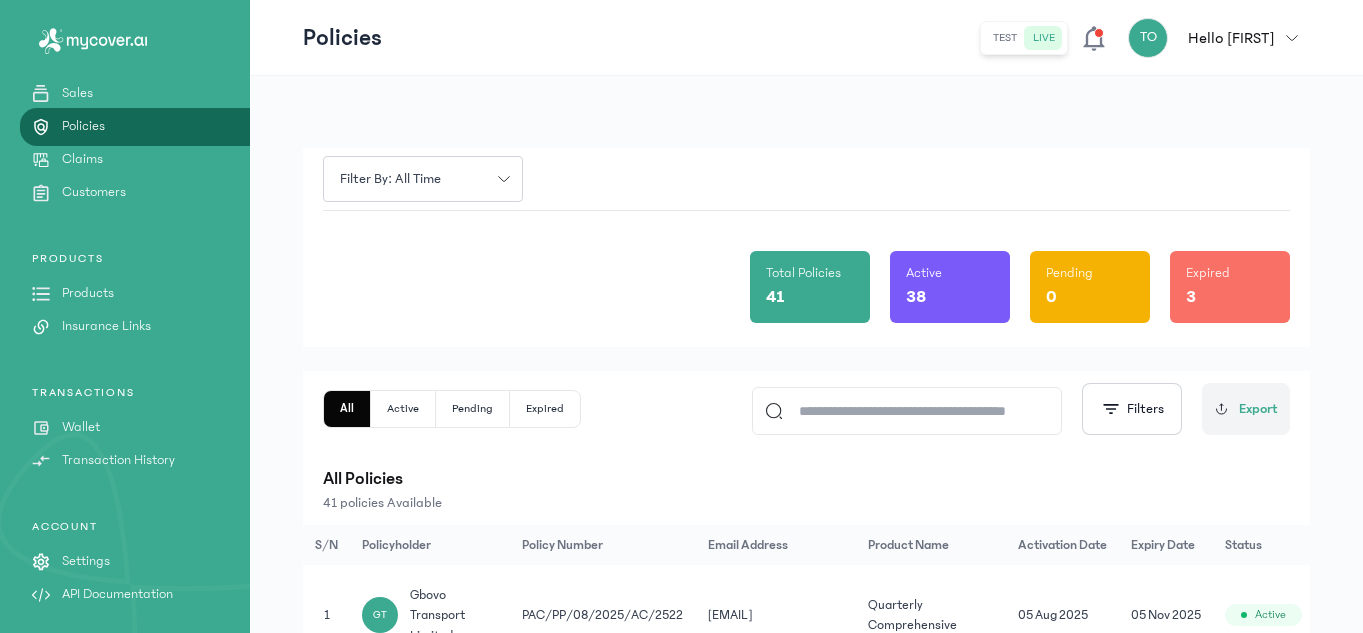 click on "Sales" 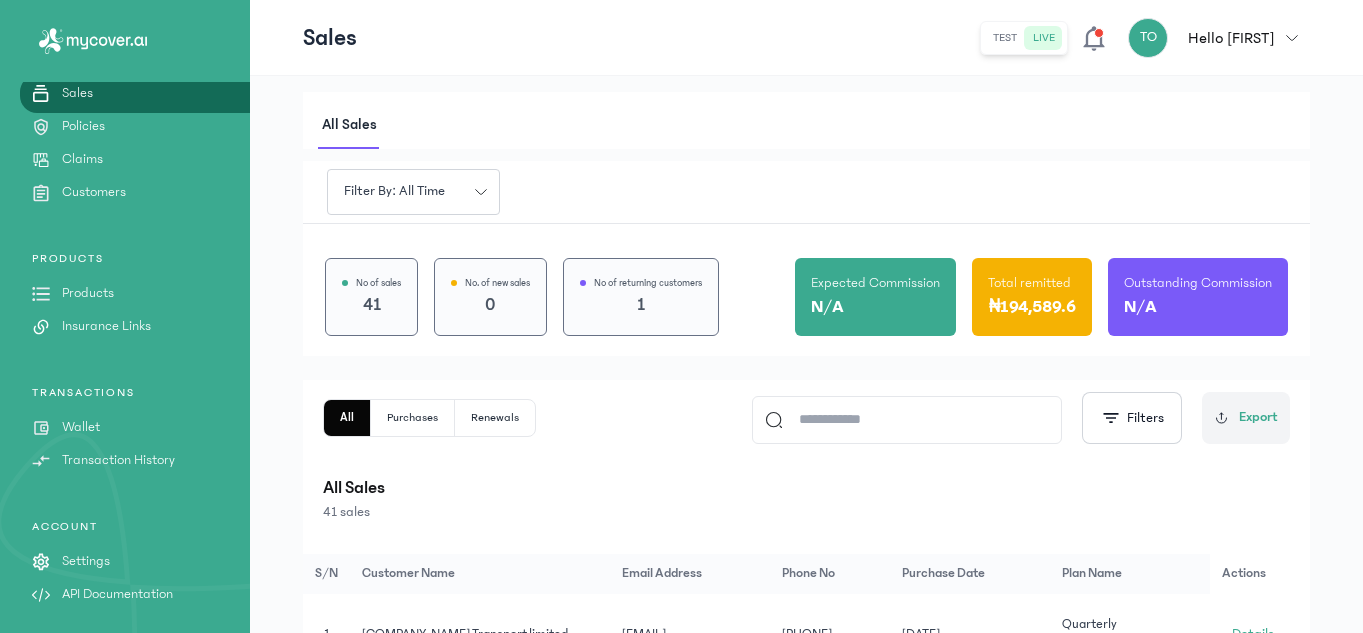 click on "All Sales" at bounding box center (806, 488) 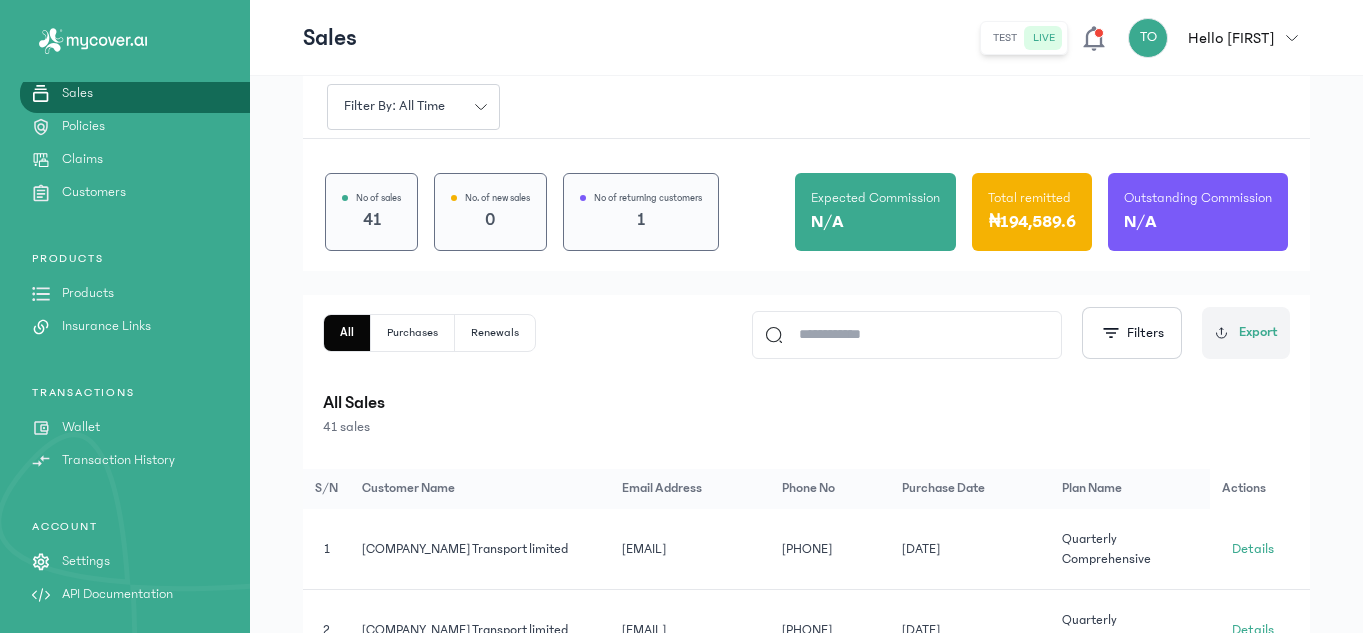 scroll, scrollTop: 0, scrollLeft: 0, axis: both 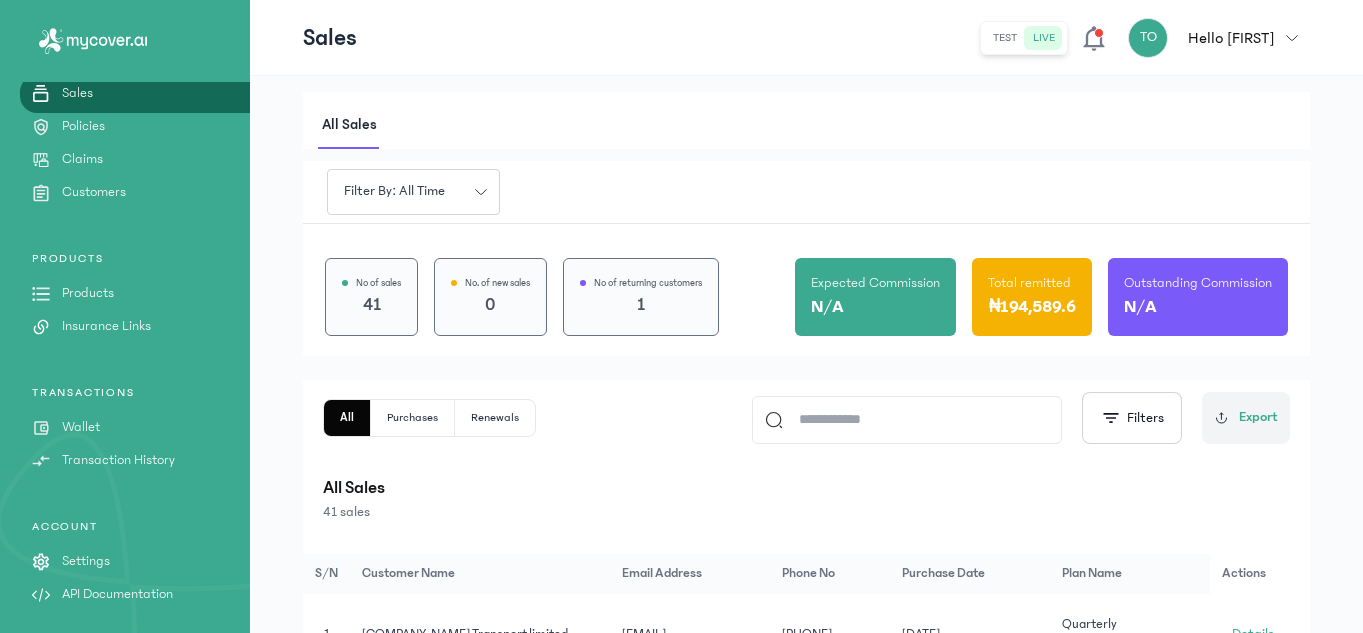 click on "Purchases" 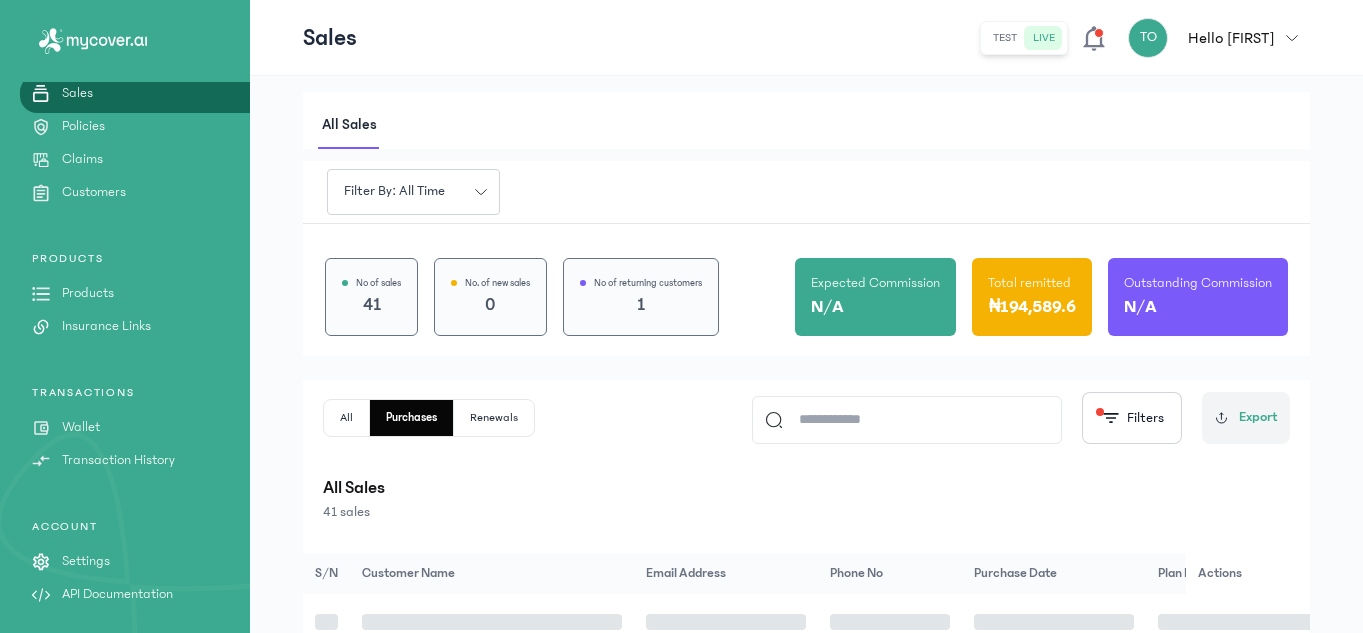 click on "Renewals" 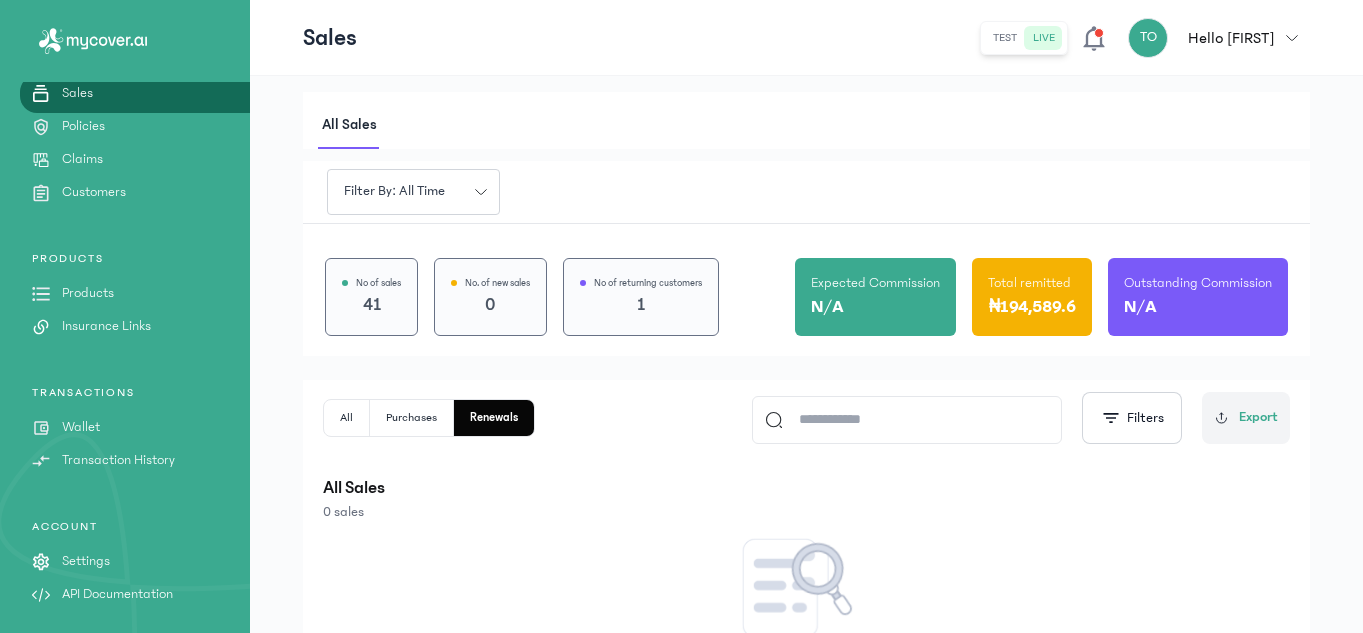 click on "Purchases" 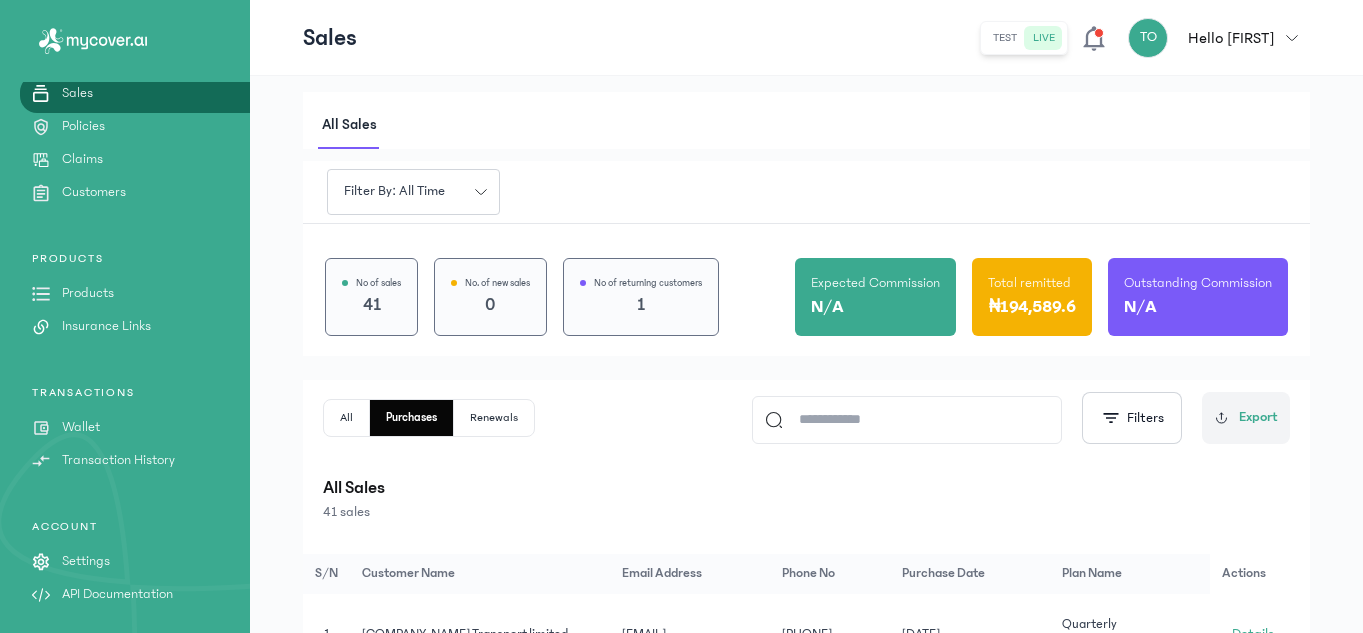 click on "All" 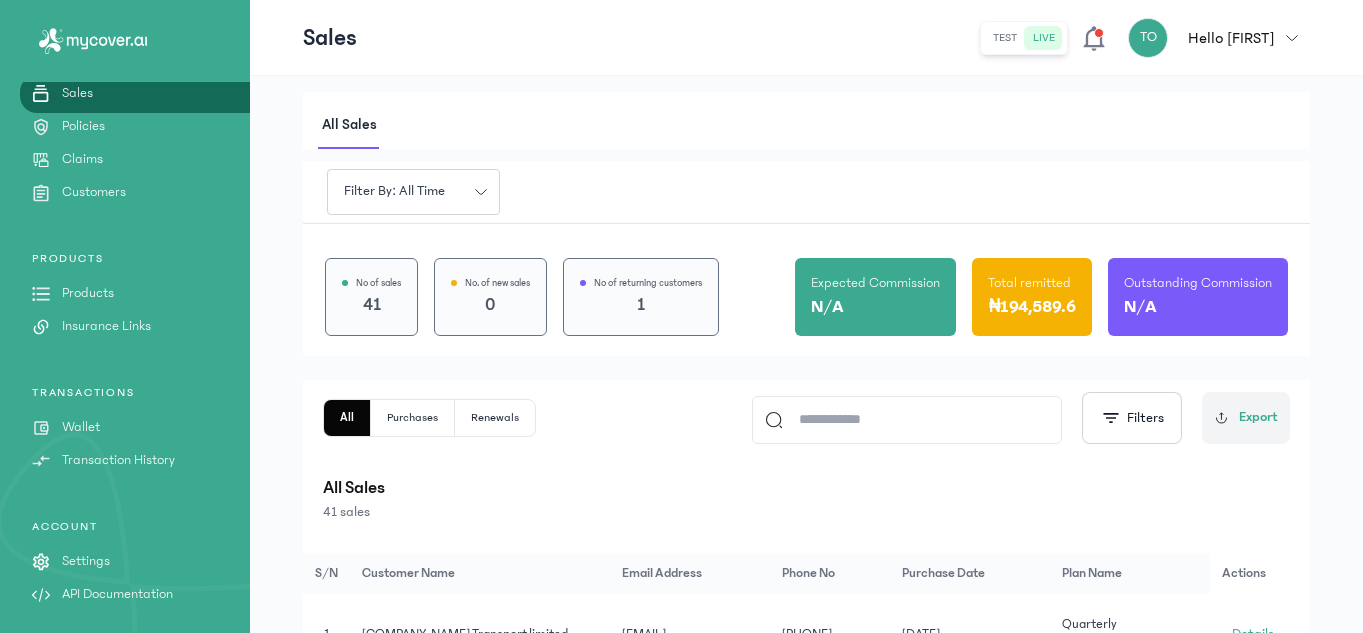 click on "Filter by: all time" at bounding box center (806, 192) 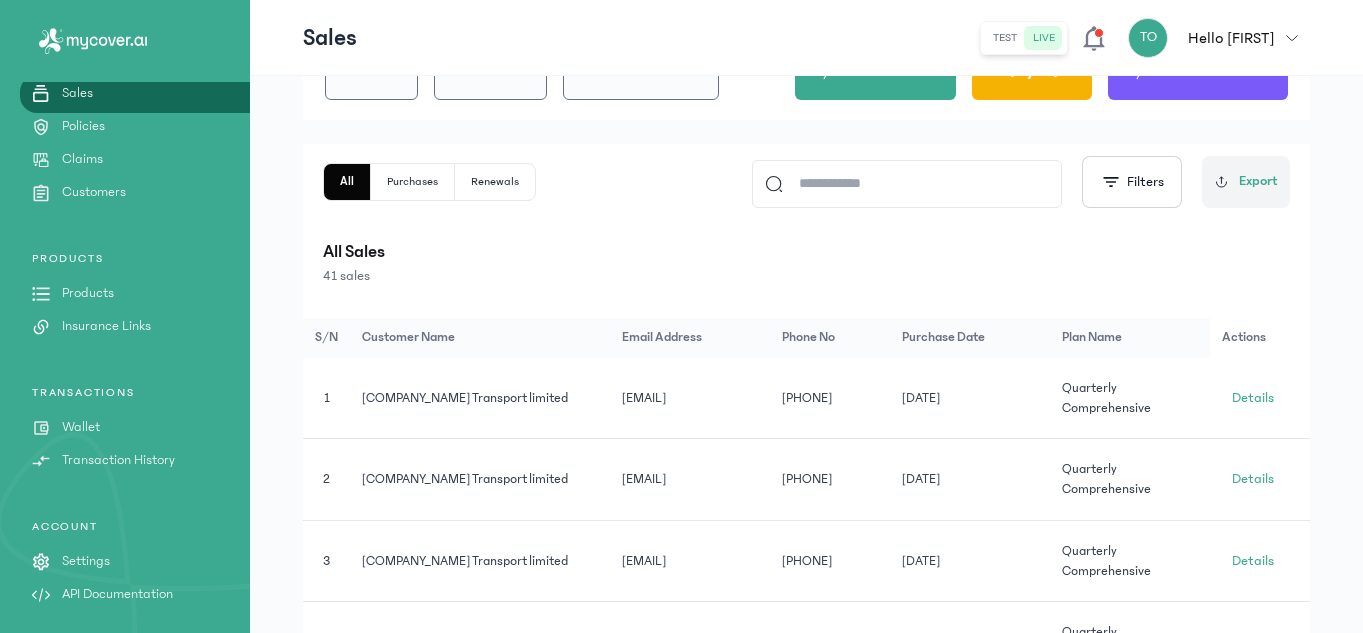 scroll, scrollTop: 240, scrollLeft: 0, axis: vertical 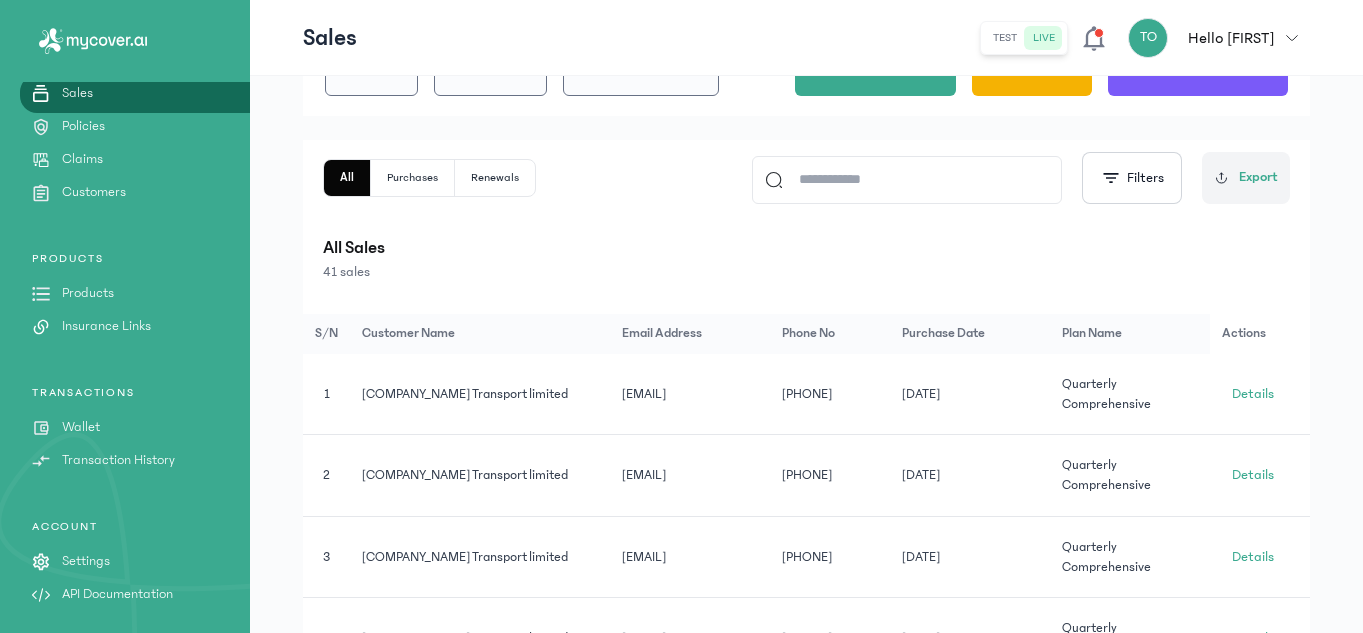 click on "PRODUCTS
Products
Insurance Links" 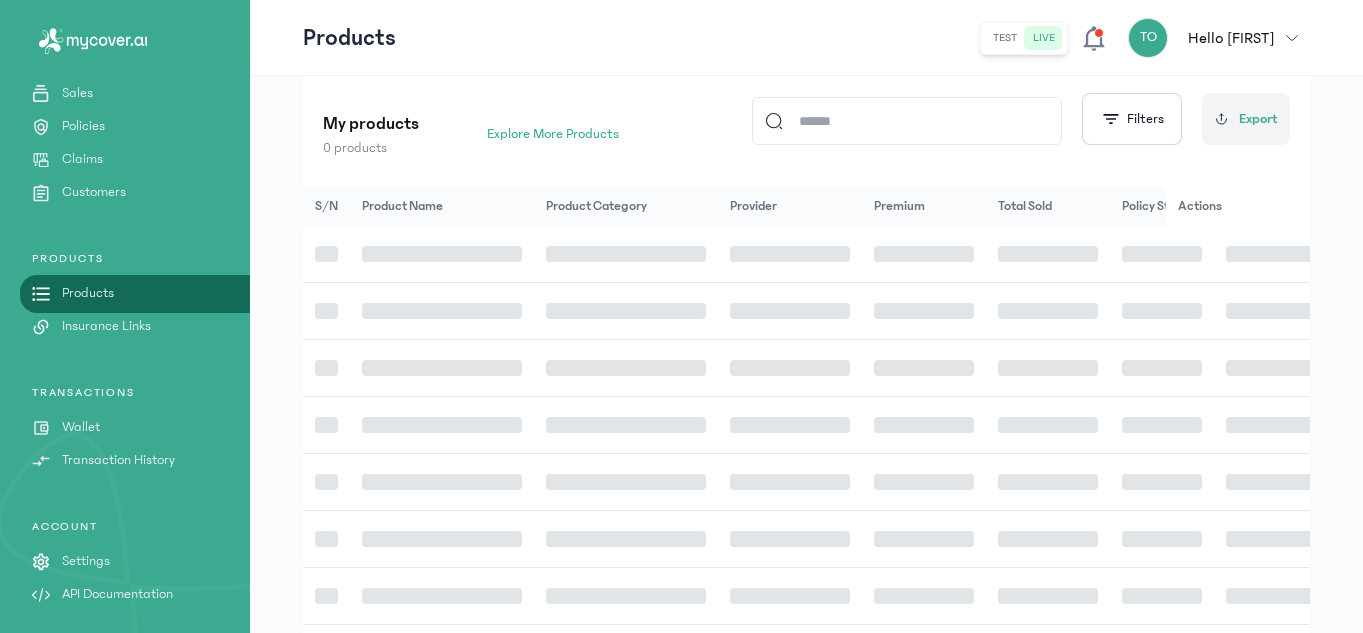 scroll, scrollTop: 0, scrollLeft: 0, axis: both 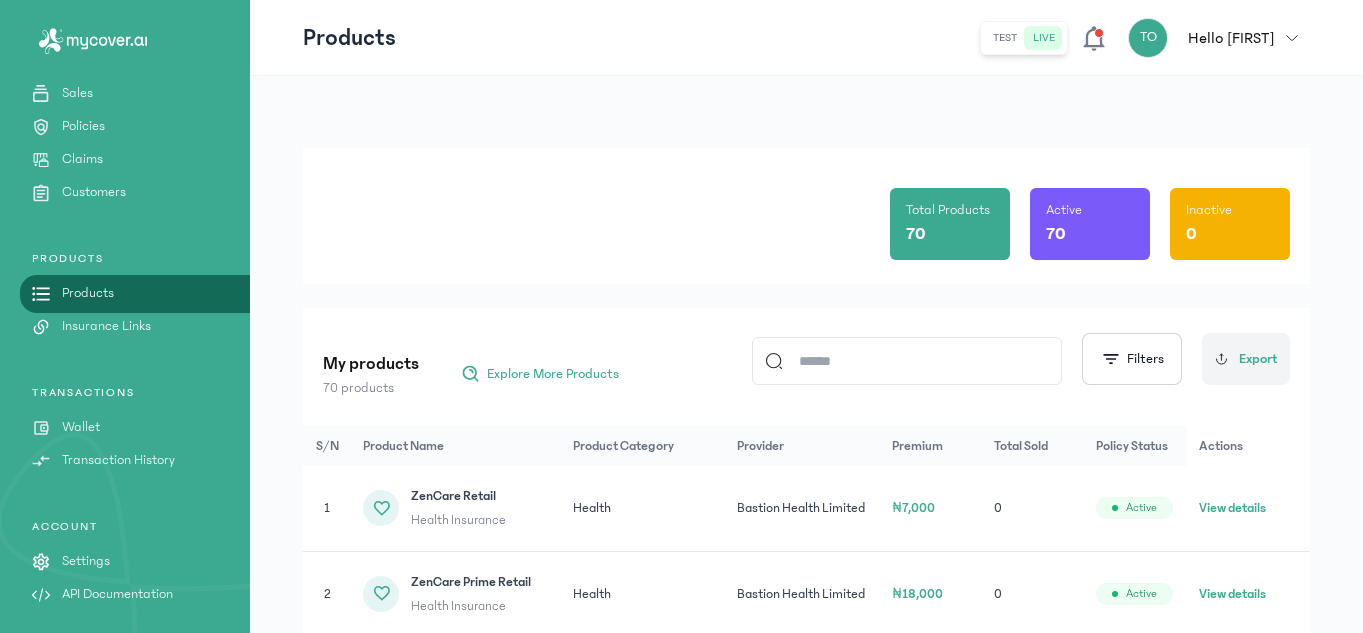 click on "S/N Product Name Product Category Provider Premium Total Sold Policy Status Actions 1
ZenCare Retail Health Insurance Health Bastion Health Limited ₦7,000 0  Active  View details  2
ZenCare Prime Retail Health Insurance Health Bastion Health Limited ₦18,000 0  Active  View details  3
ZenCare Plus Retail Health Insurance Health Bastion Health Limited ₦9,000 0  Active  View details  4
VitalGuard Weekly Health Insurance Health Bastion Health Limited ₦380 0  Active  View details  5
VitalGuard Plus Weekly Health Insurance Health Bastion Health Limited ₦500 0  Active  View details  6
VitalGuard Plus Monthly Health Insurance Health Bastion Health Limited ₦1,200 0  Active  View details  Showing 10 items per page  Jump to  * 1 2 3 ... 5 6 7 Next" at bounding box center [806, 693] 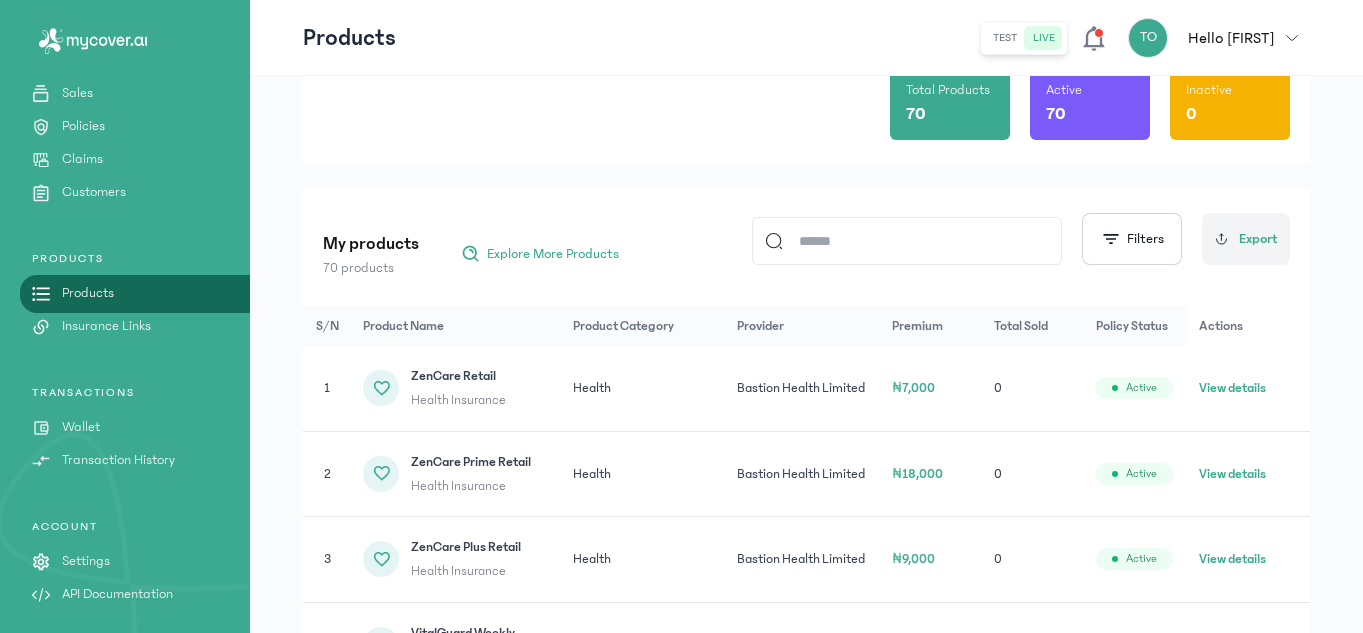 scroll, scrollTop: 0, scrollLeft: 0, axis: both 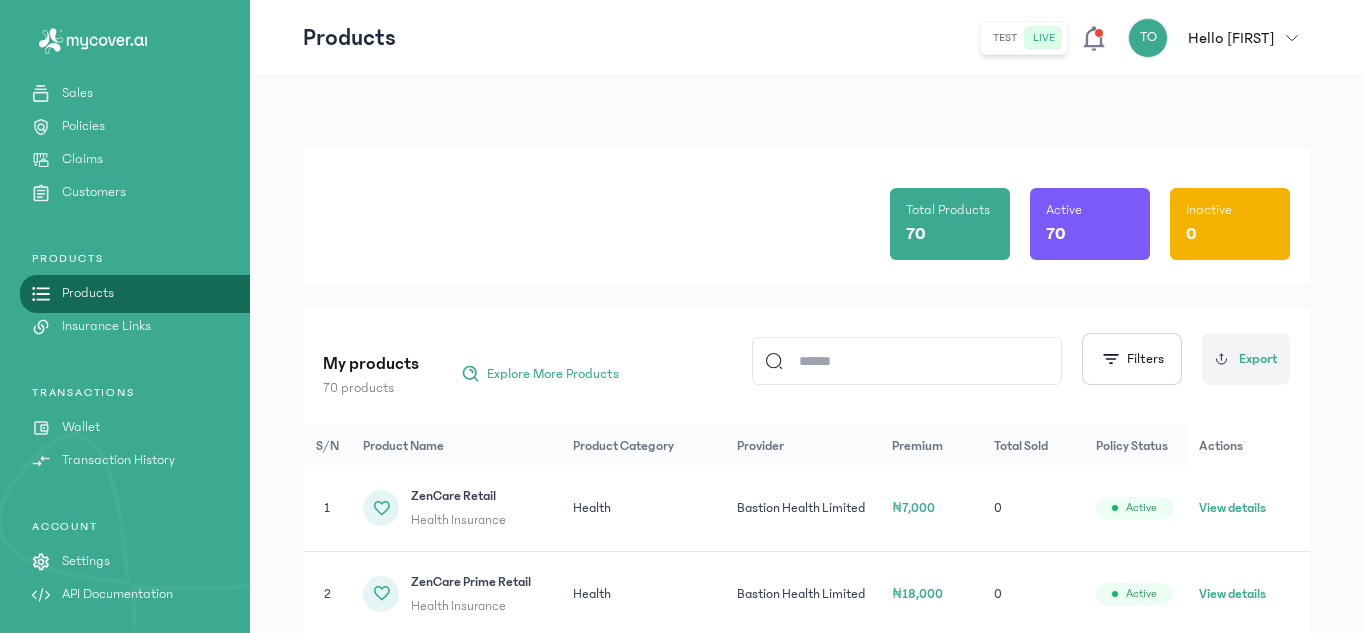 click 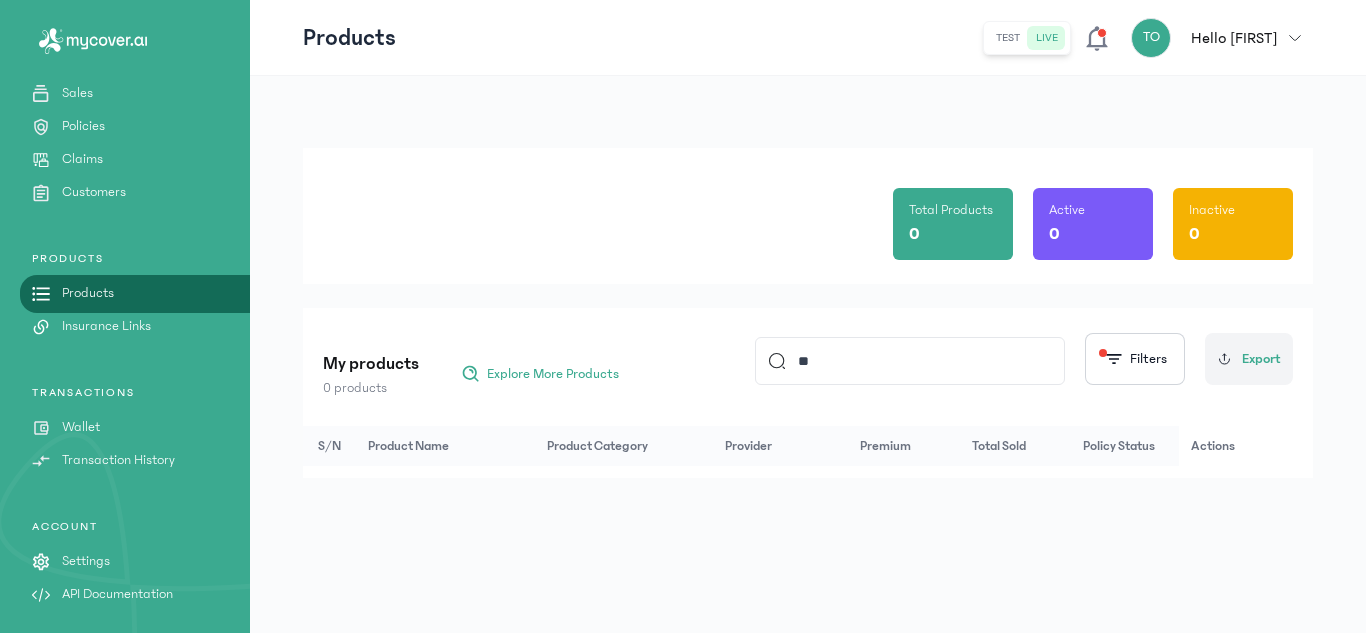 type on "*" 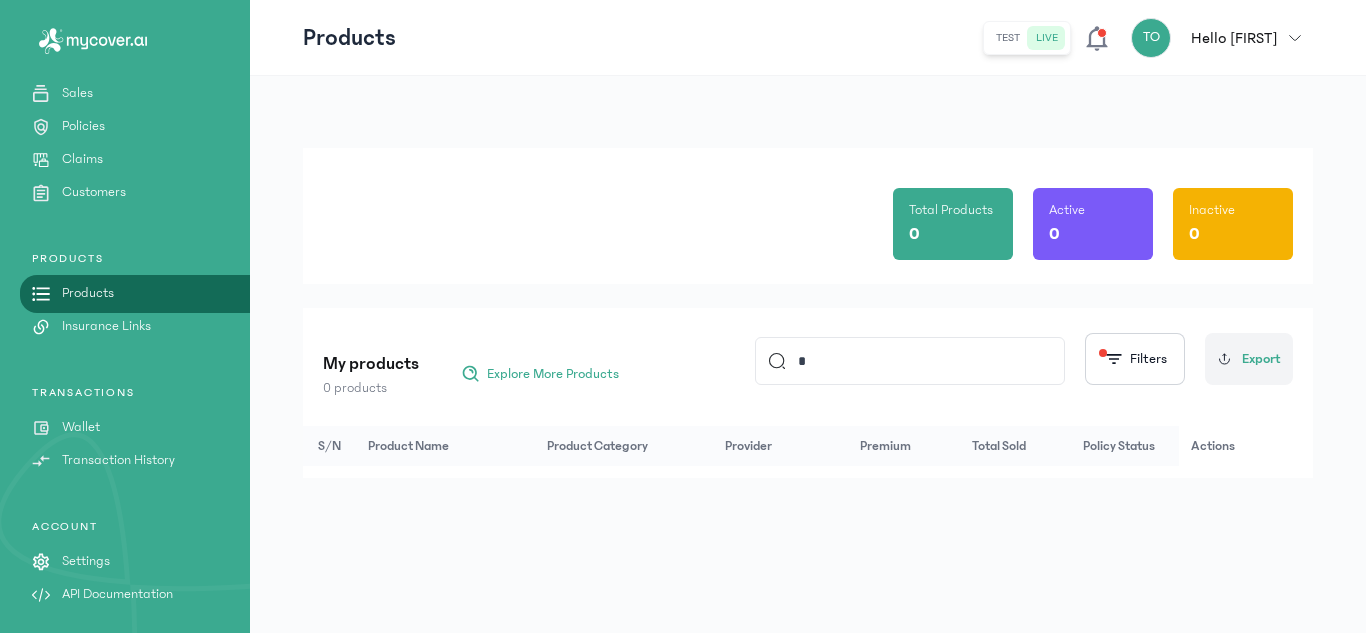 type 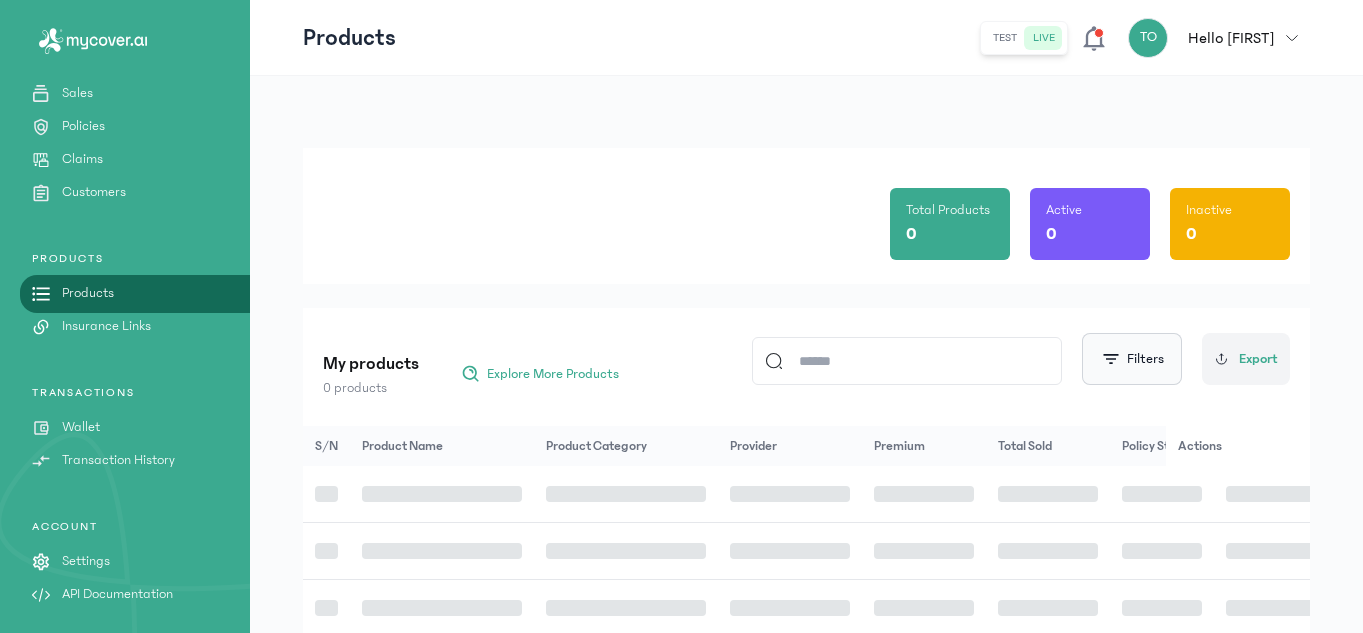 click on "Filters" 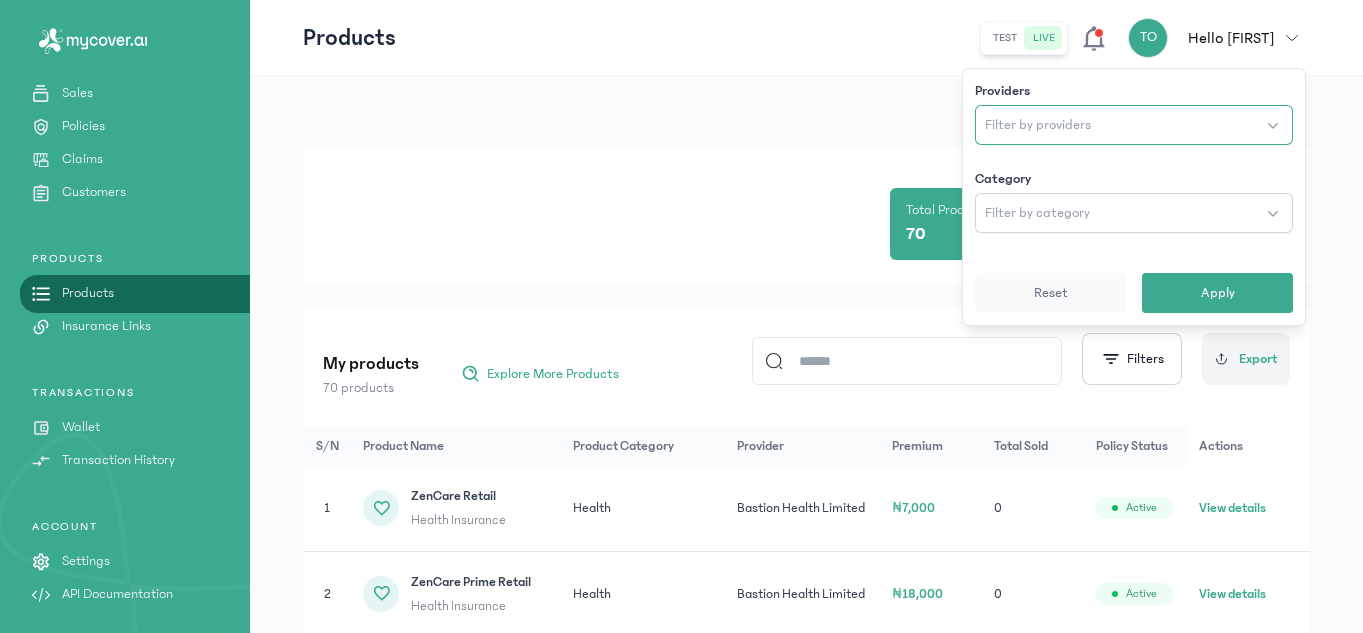 click on "Filter by providers" 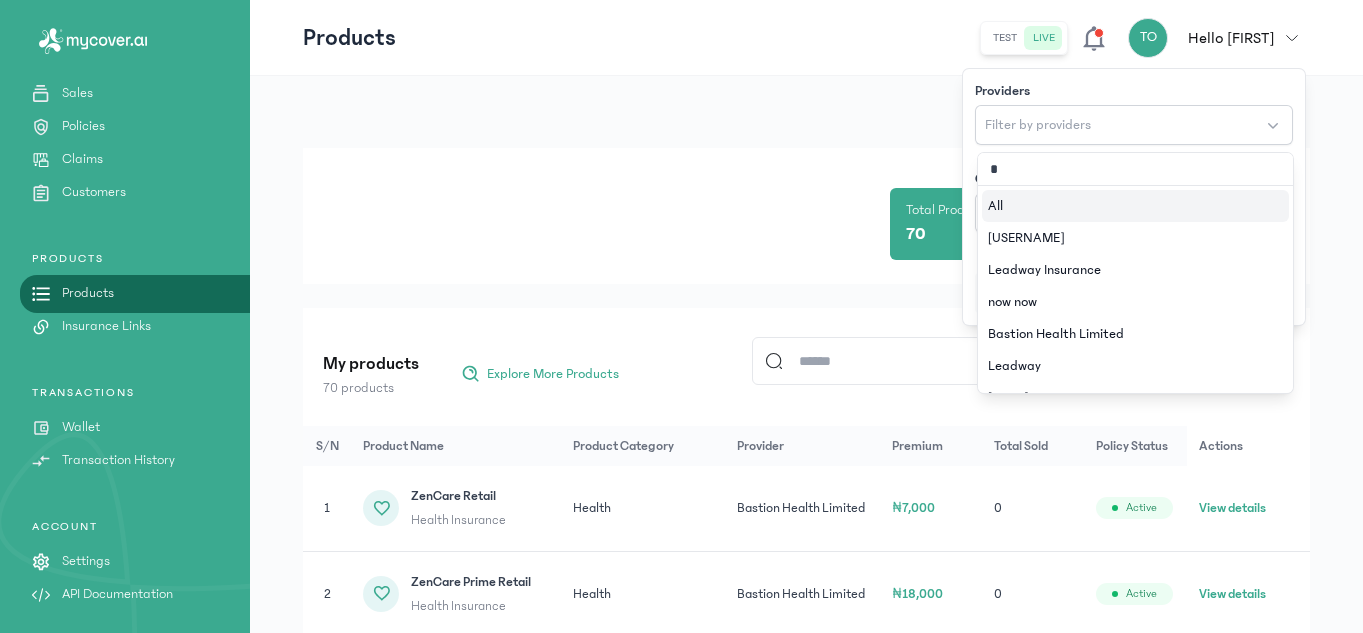 type on "**" 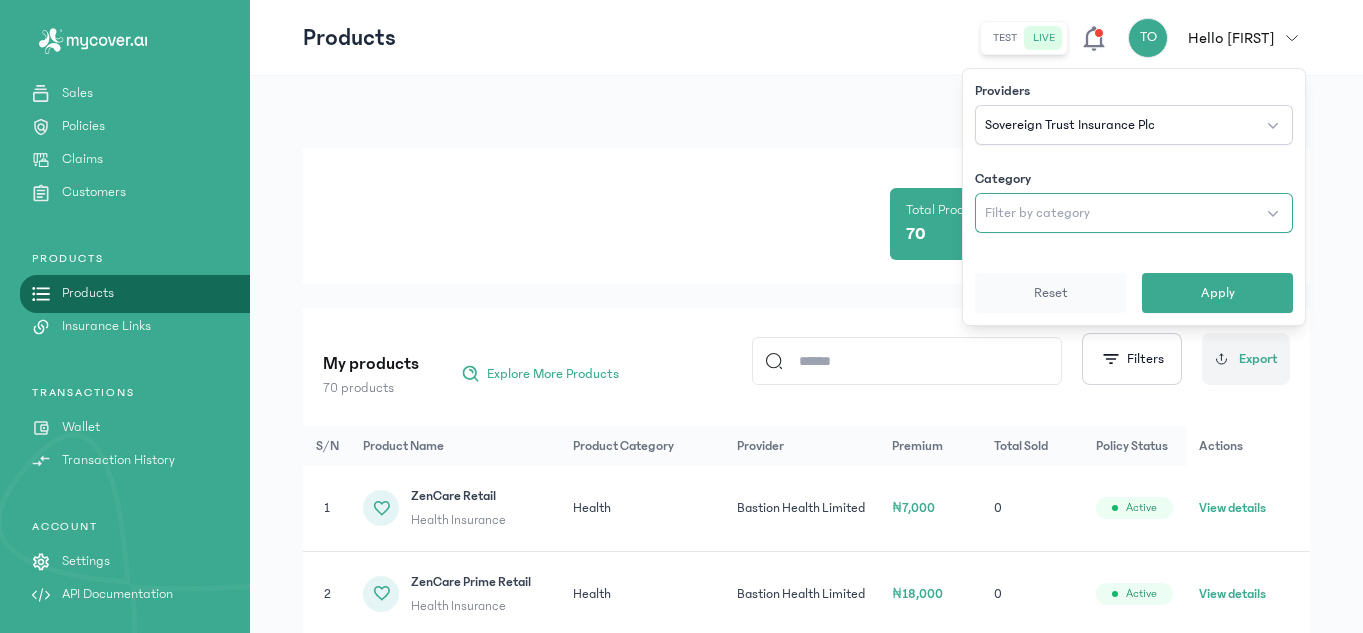 click on "Filter by category" 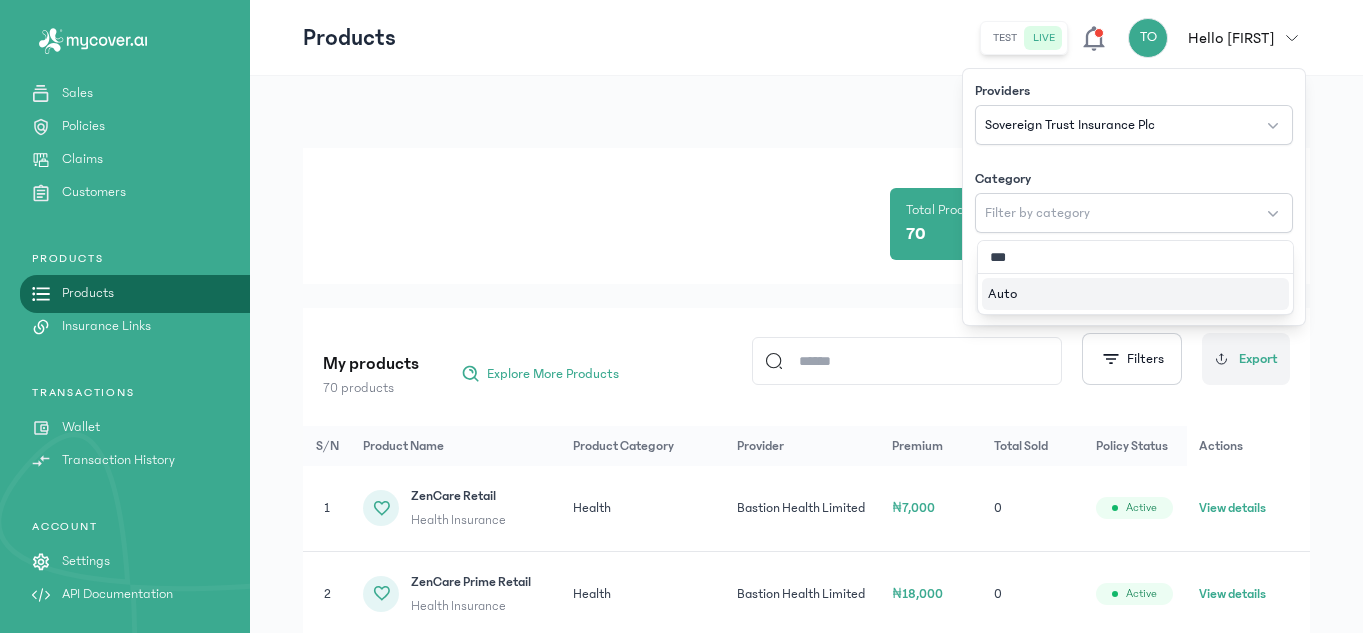 type on "****" 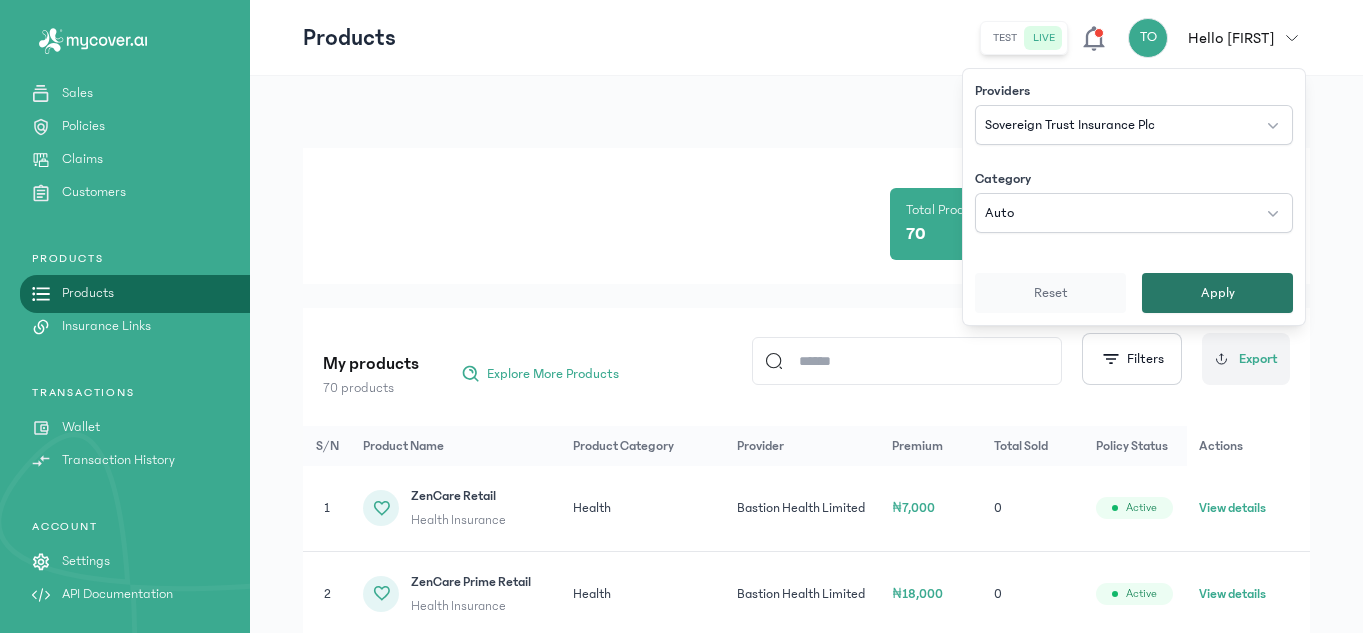 click on "Apply" at bounding box center (1217, 293) 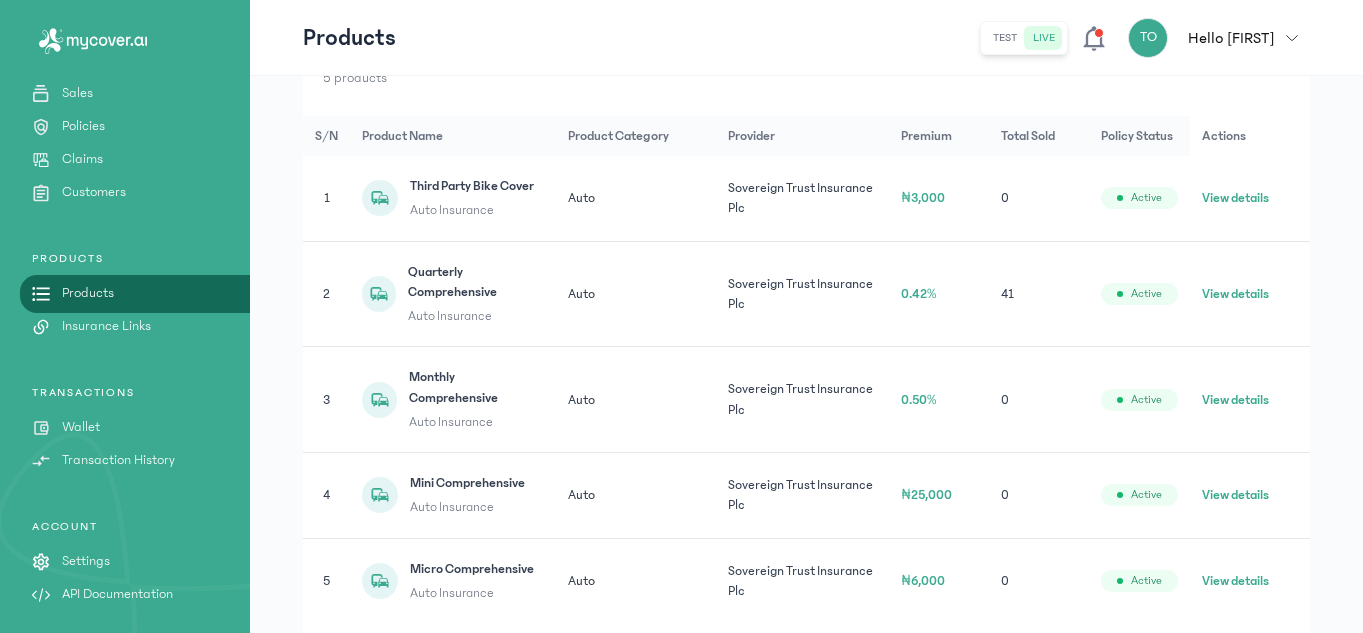 scroll, scrollTop: 297, scrollLeft: 0, axis: vertical 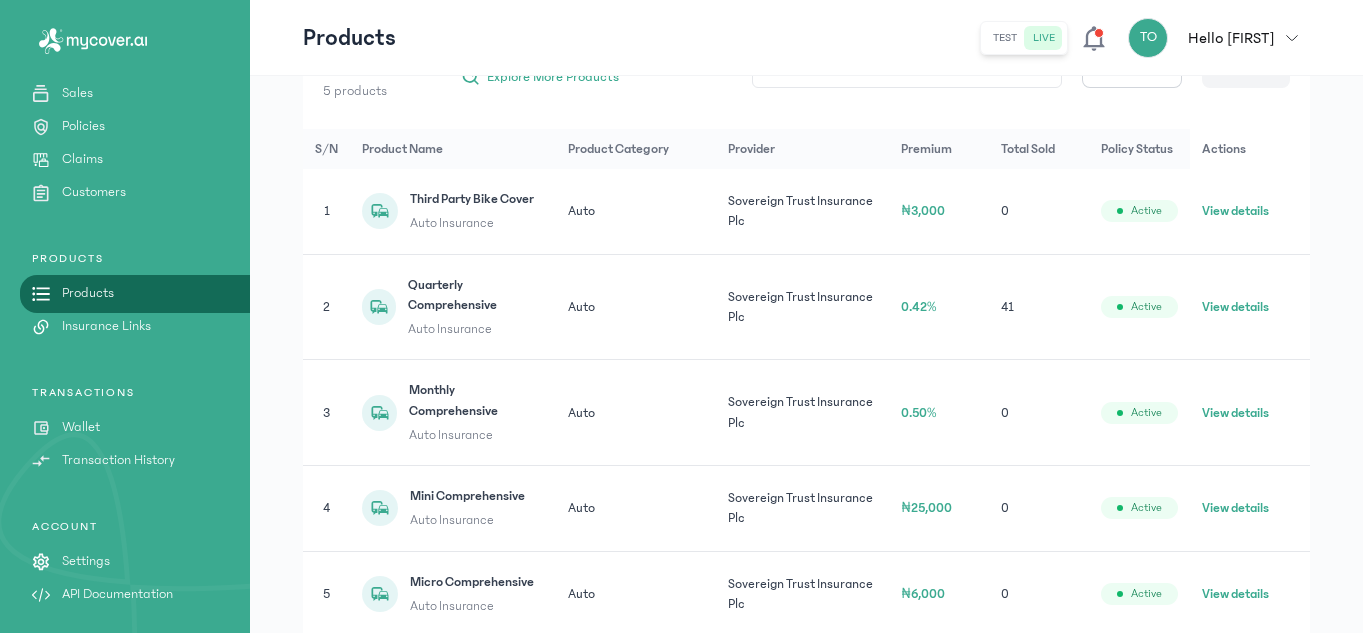 click on "Quarterly Comprehensive" at bounding box center [476, 295] 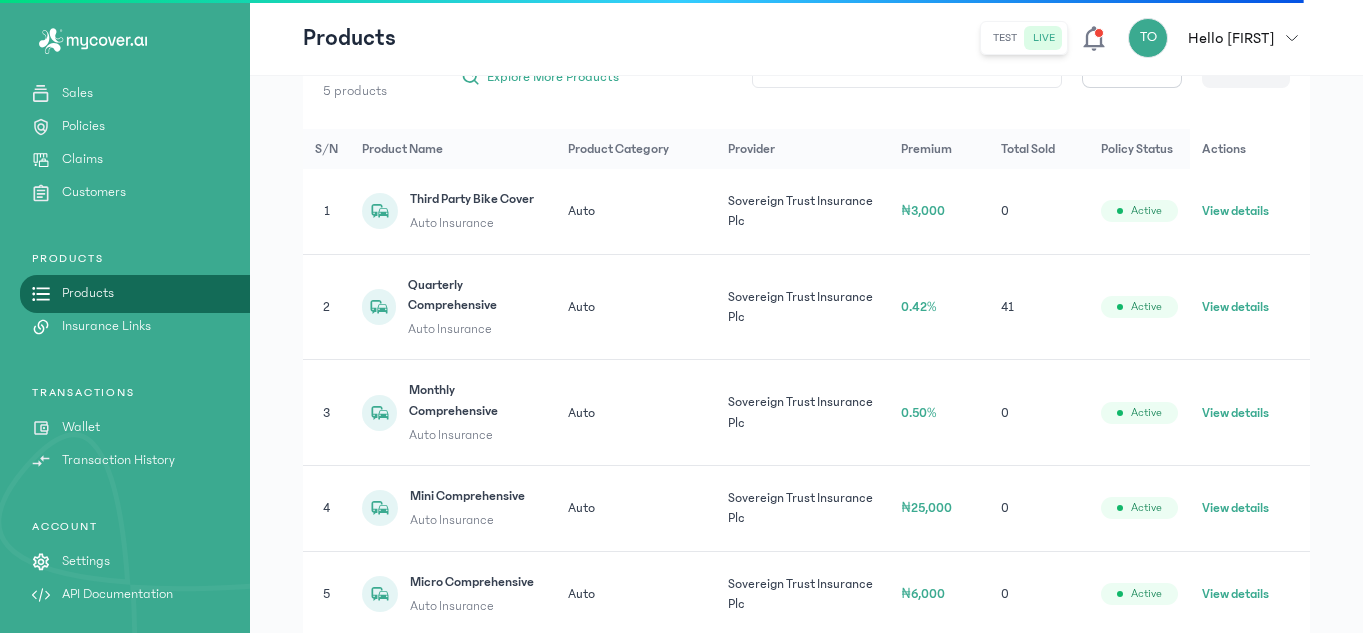 click on "View details" 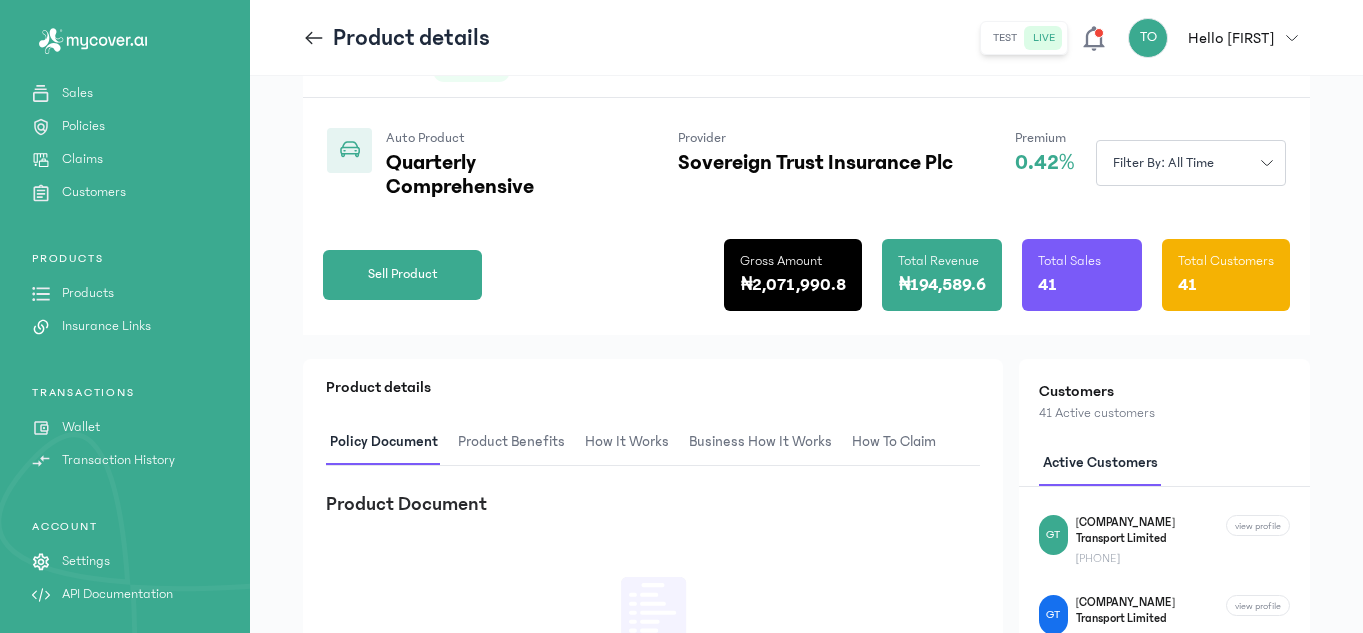 scroll, scrollTop: 280, scrollLeft: 0, axis: vertical 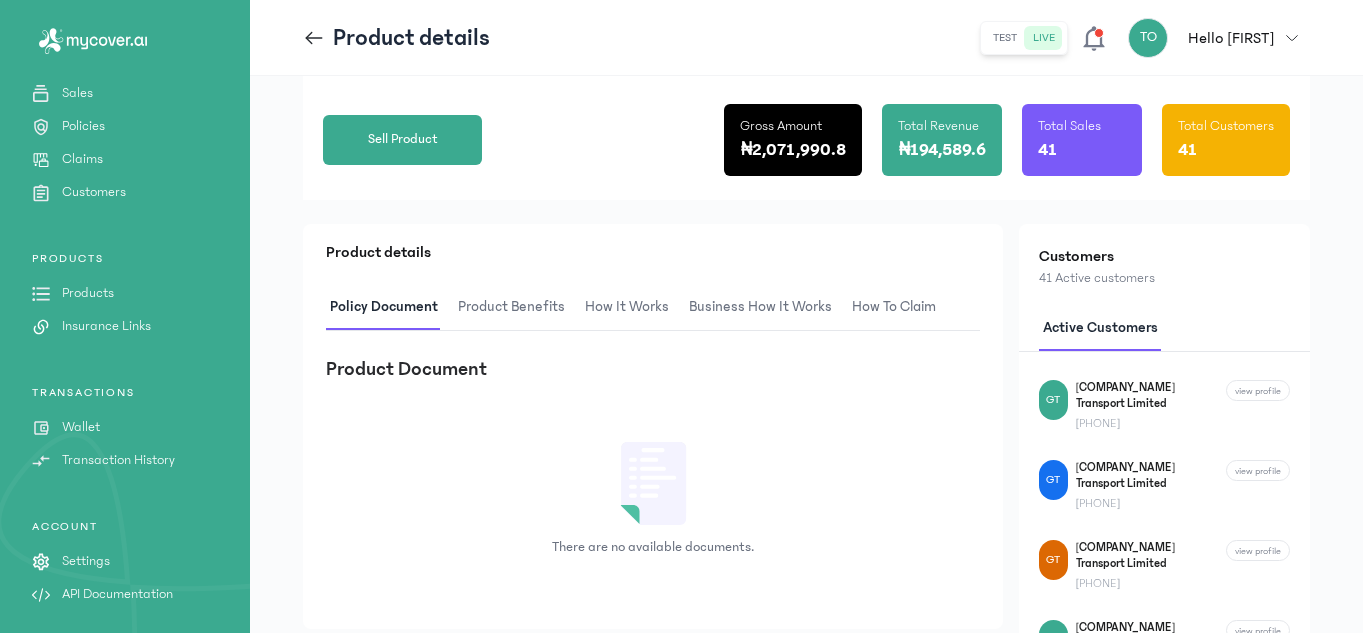 click on "How It Works" at bounding box center (627, 307) 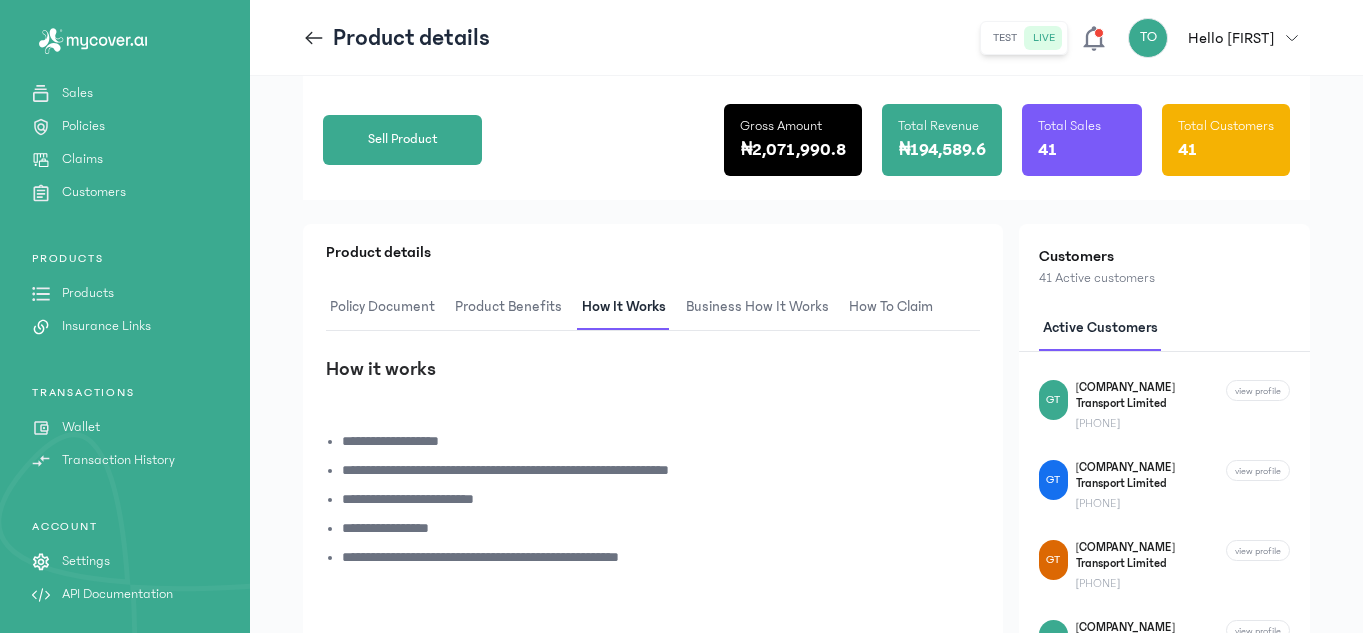click on "Product Benefits" at bounding box center [508, 307] 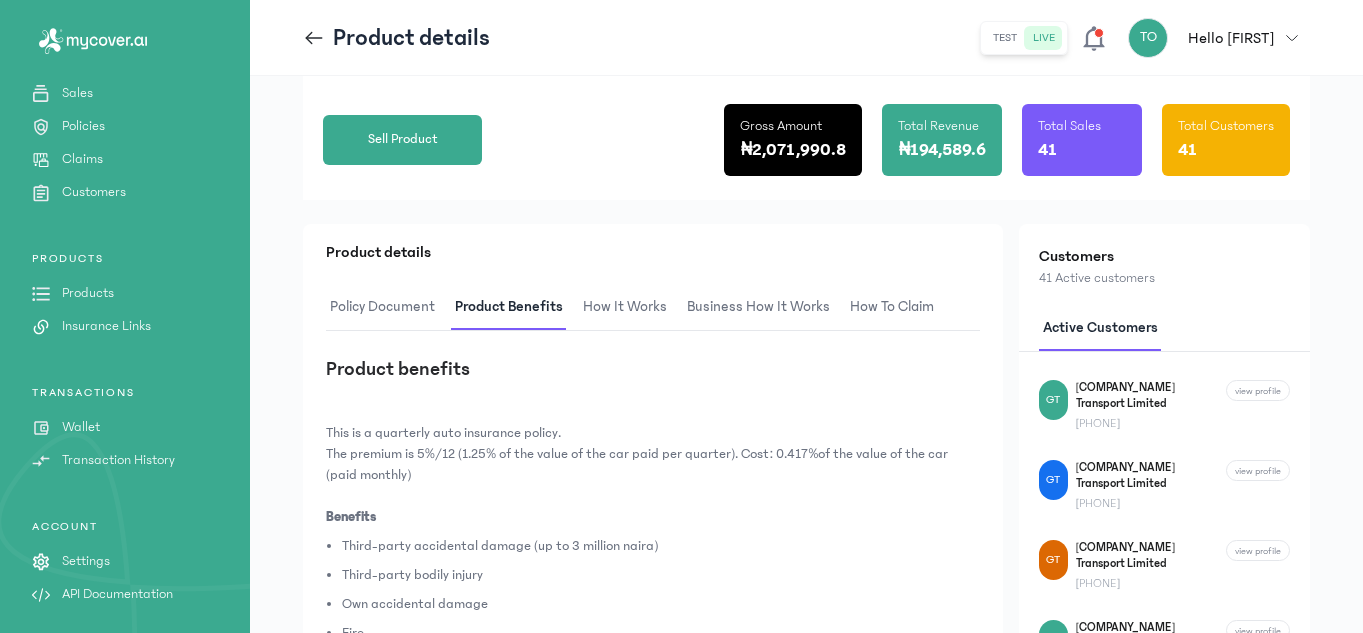 type 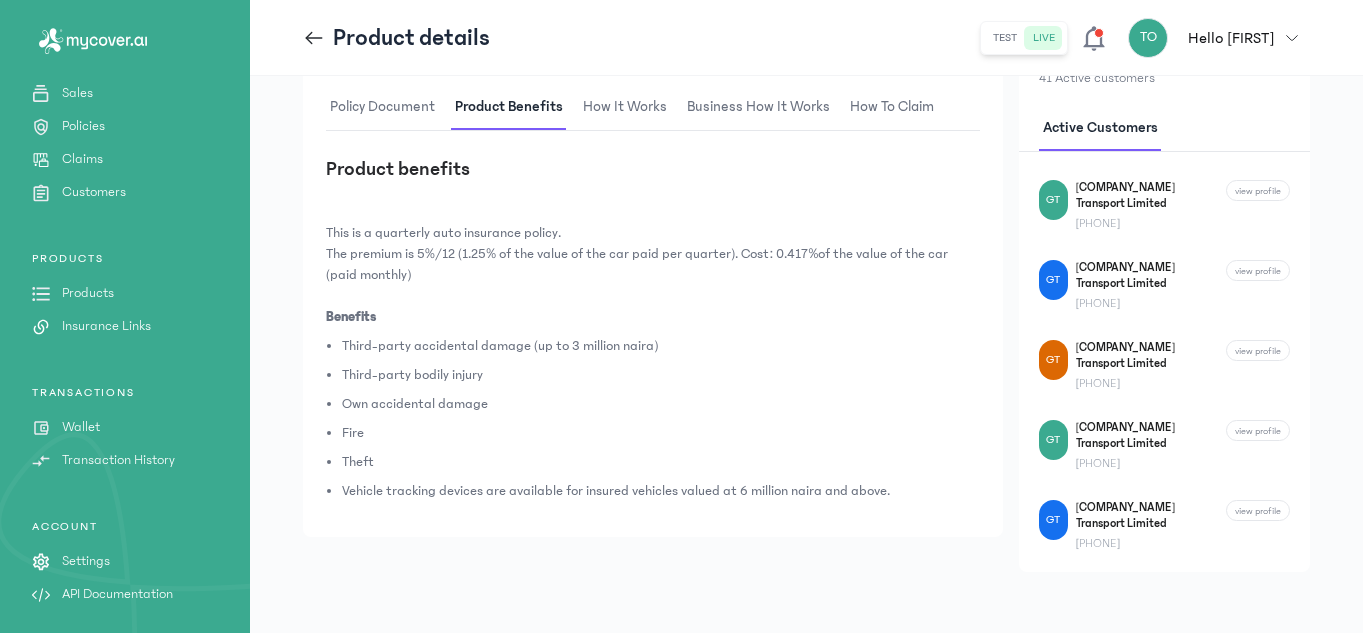 scroll, scrollTop: 483, scrollLeft: 0, axis: vertical 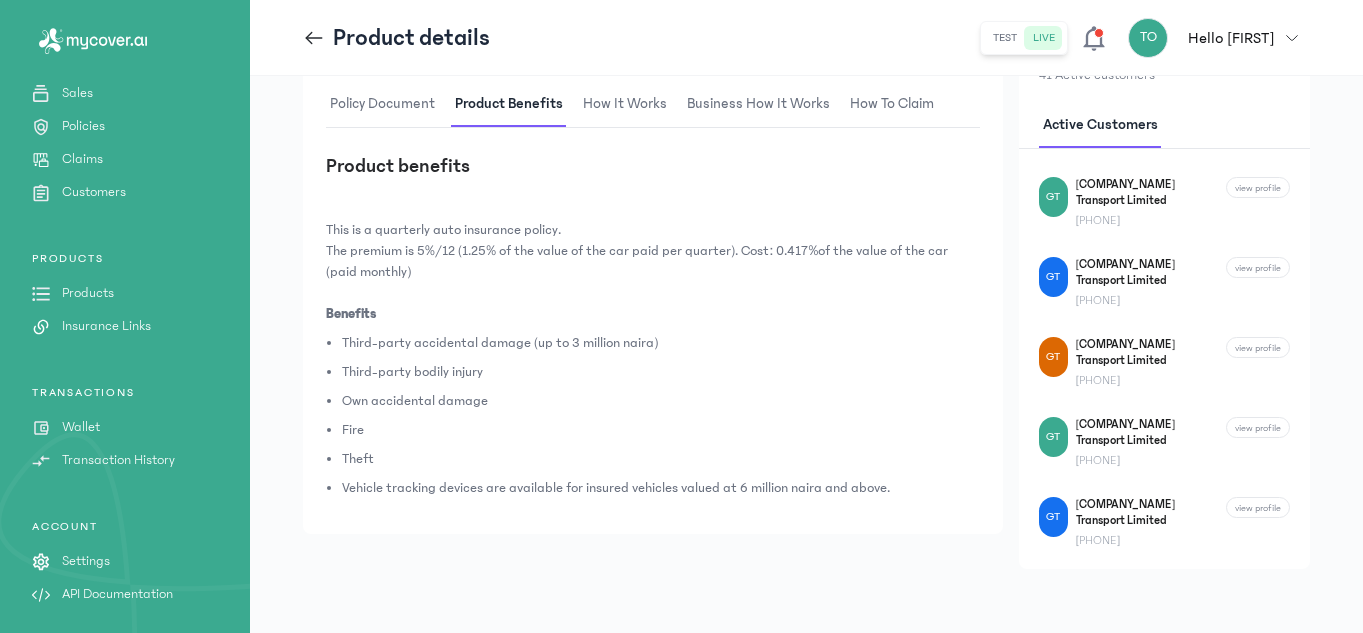 click 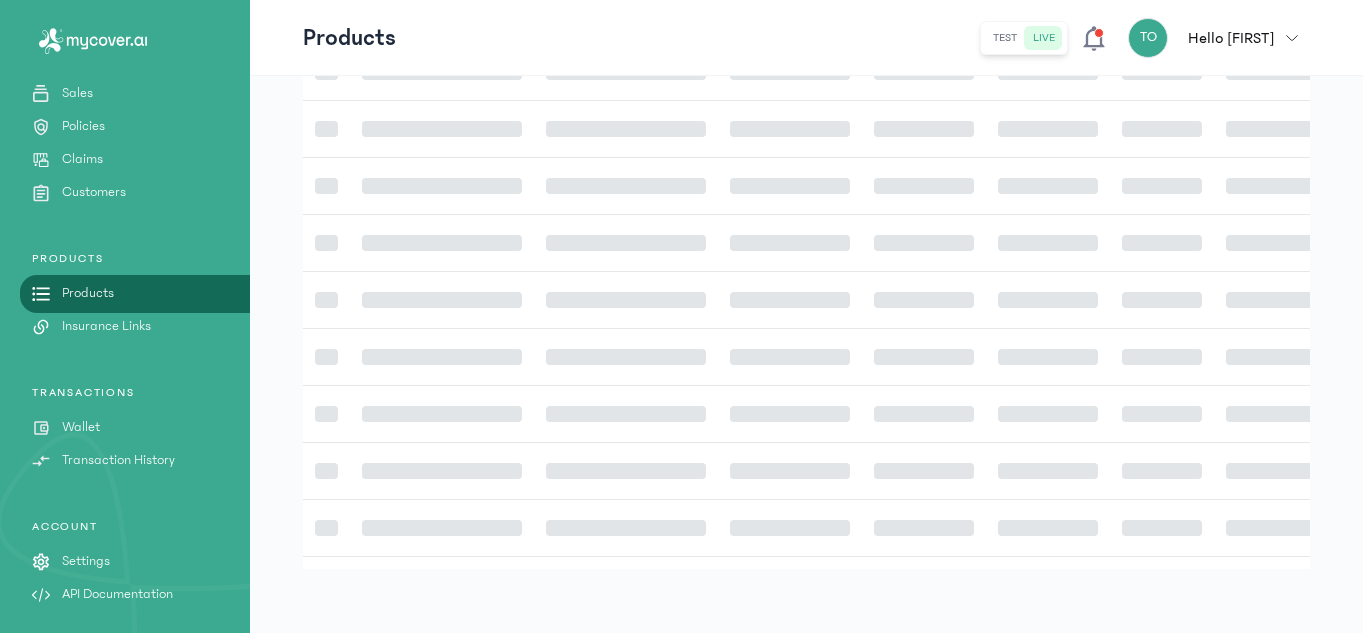 scroll, scrollTop: 297, scrollLeft: 0, axis: vertical 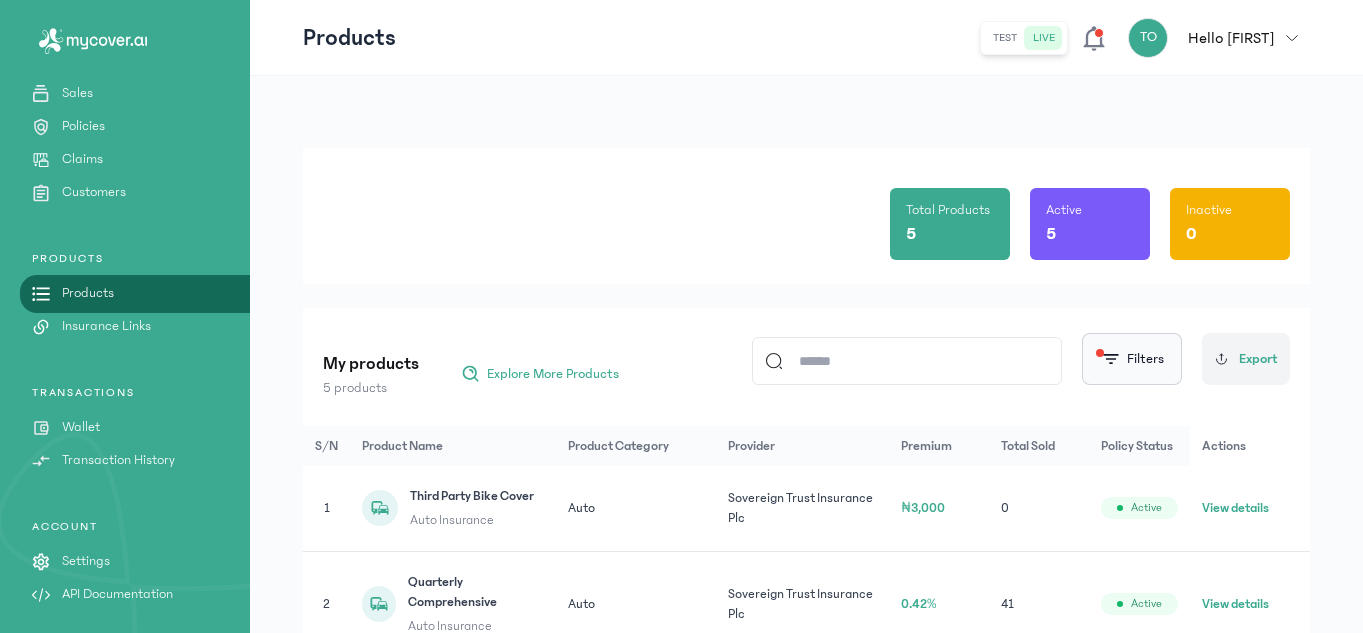 click on "Filters" 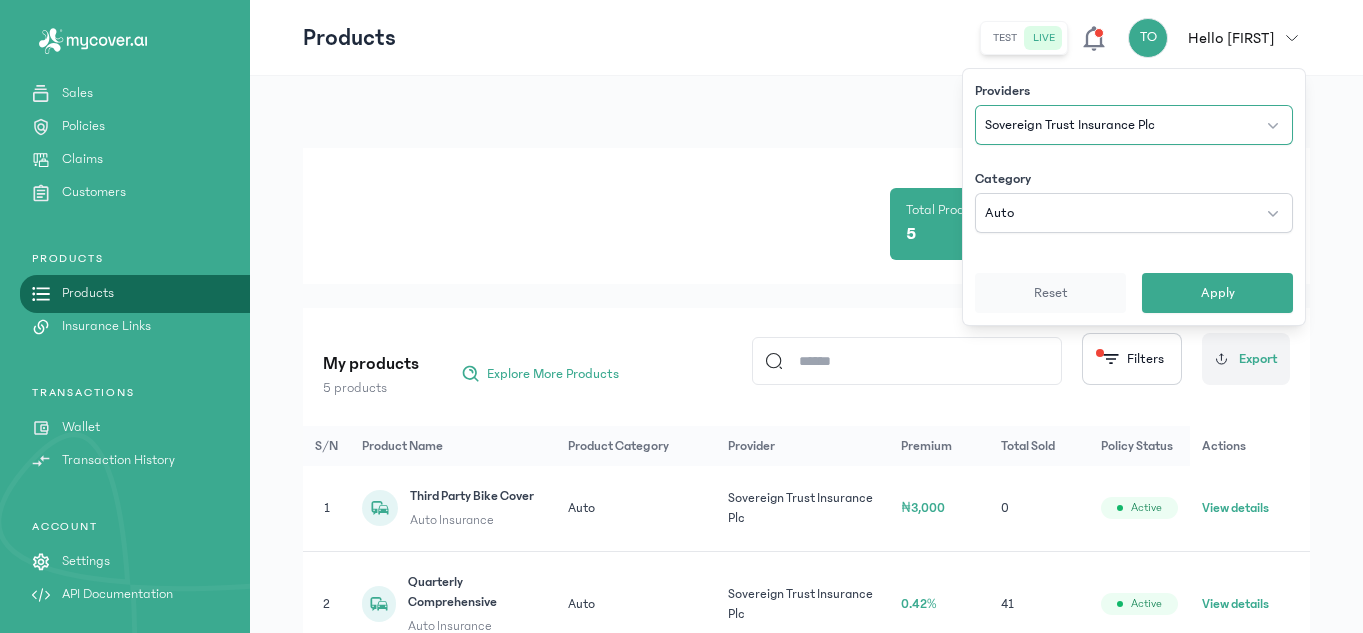 click on "Sovereign Trust Insurance Plc" 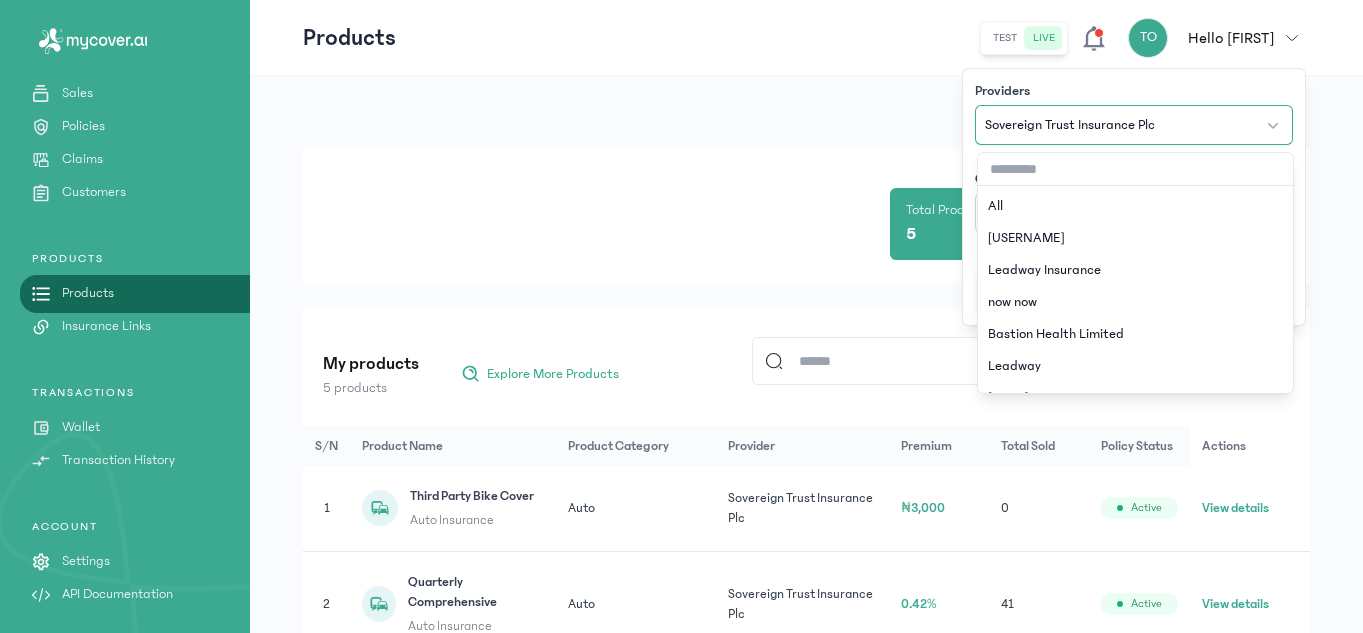 click on "Sovereign Trust Insurance Plc" 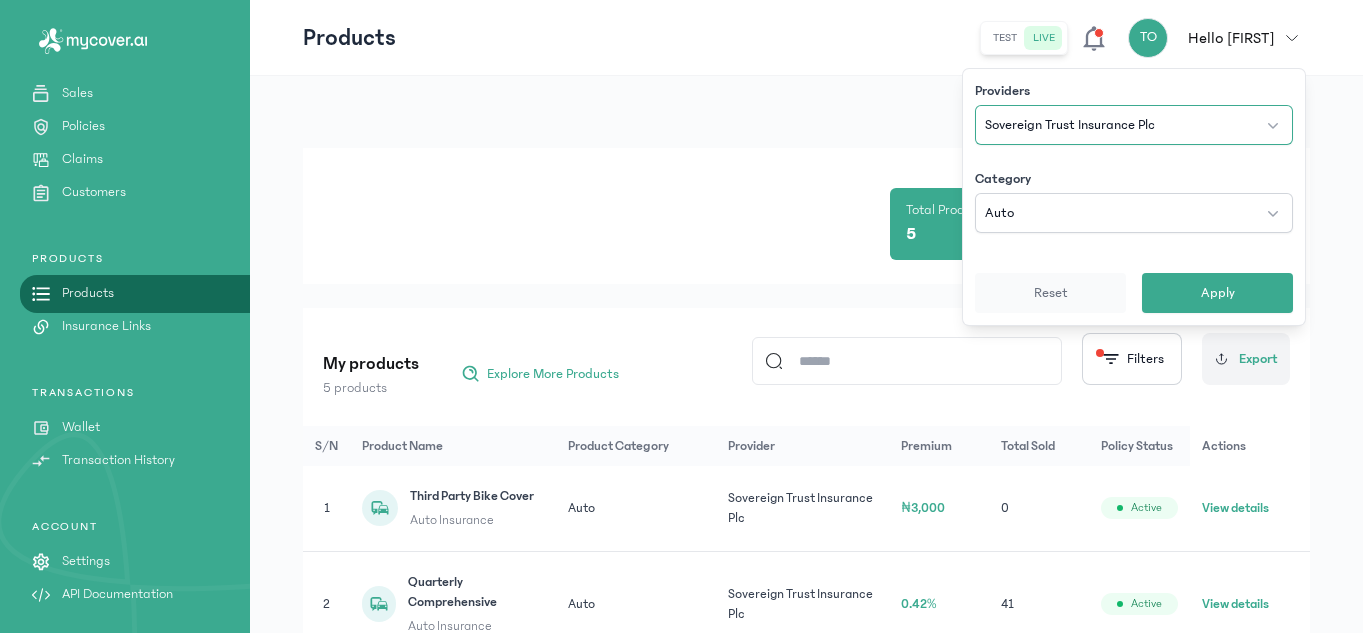click on "Sovereign Trust Insurance Plc" 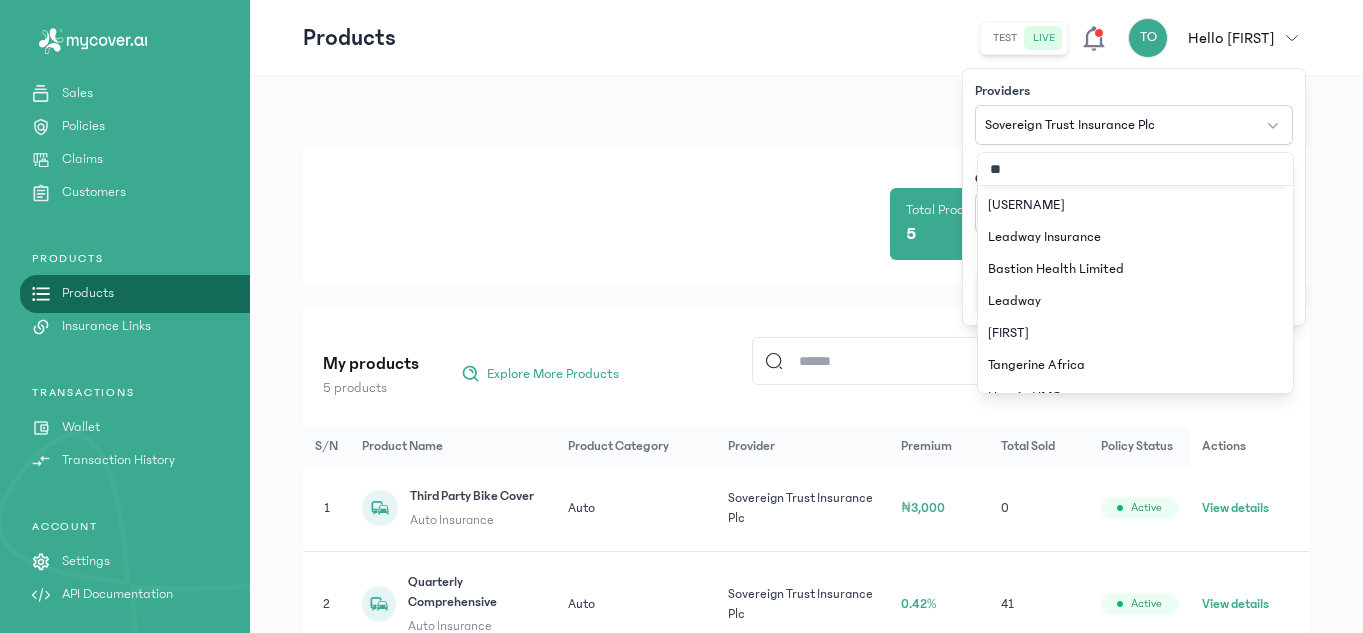 scroll, scrollTop: 0, scrollLeft: 0, axis: both 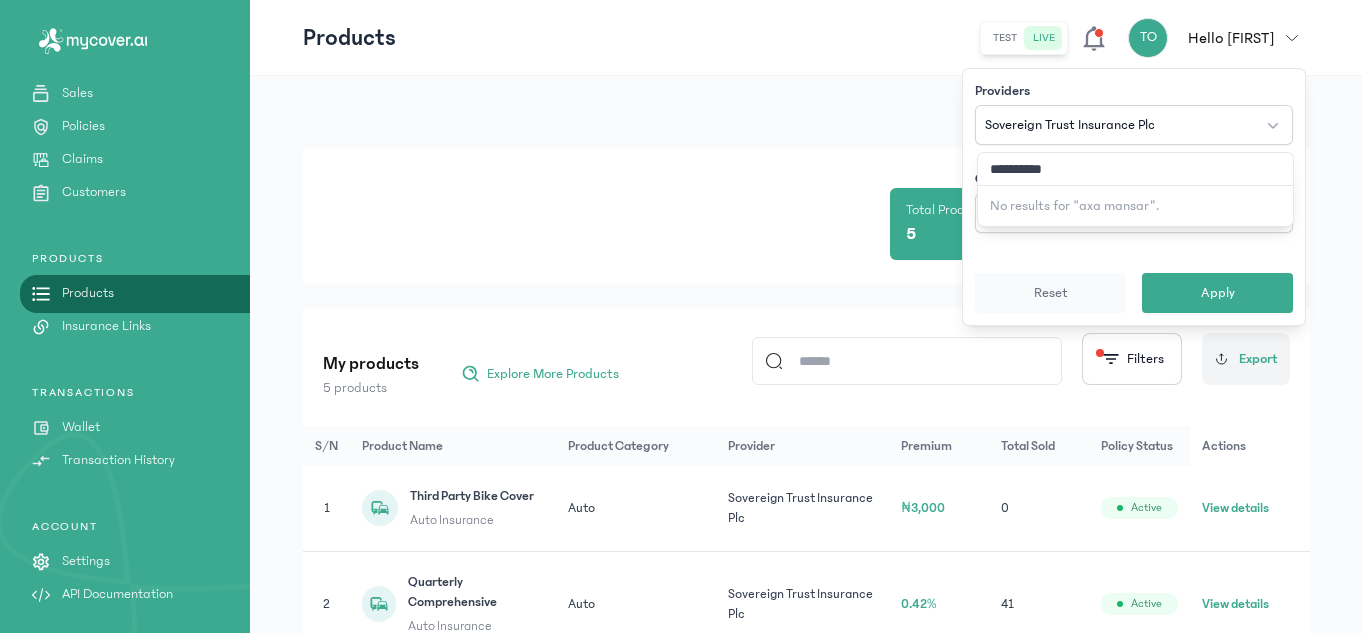 type on "**********" 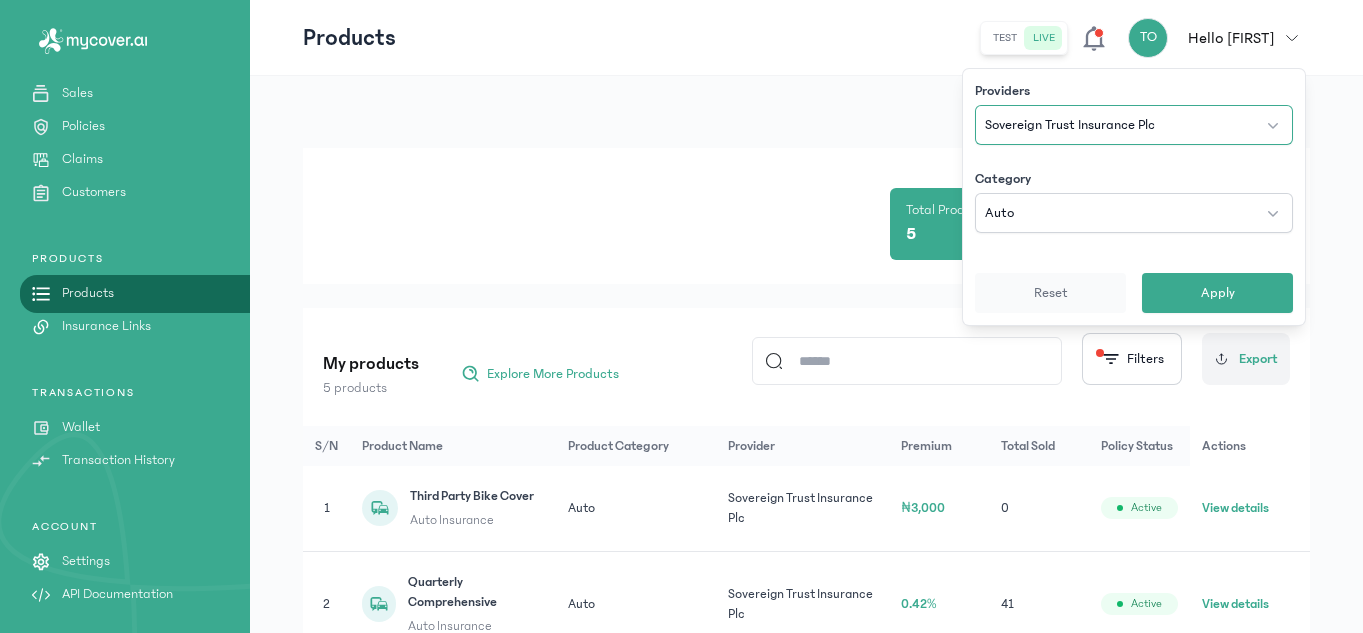 click on "Sovereign Trust Insurance Plc" 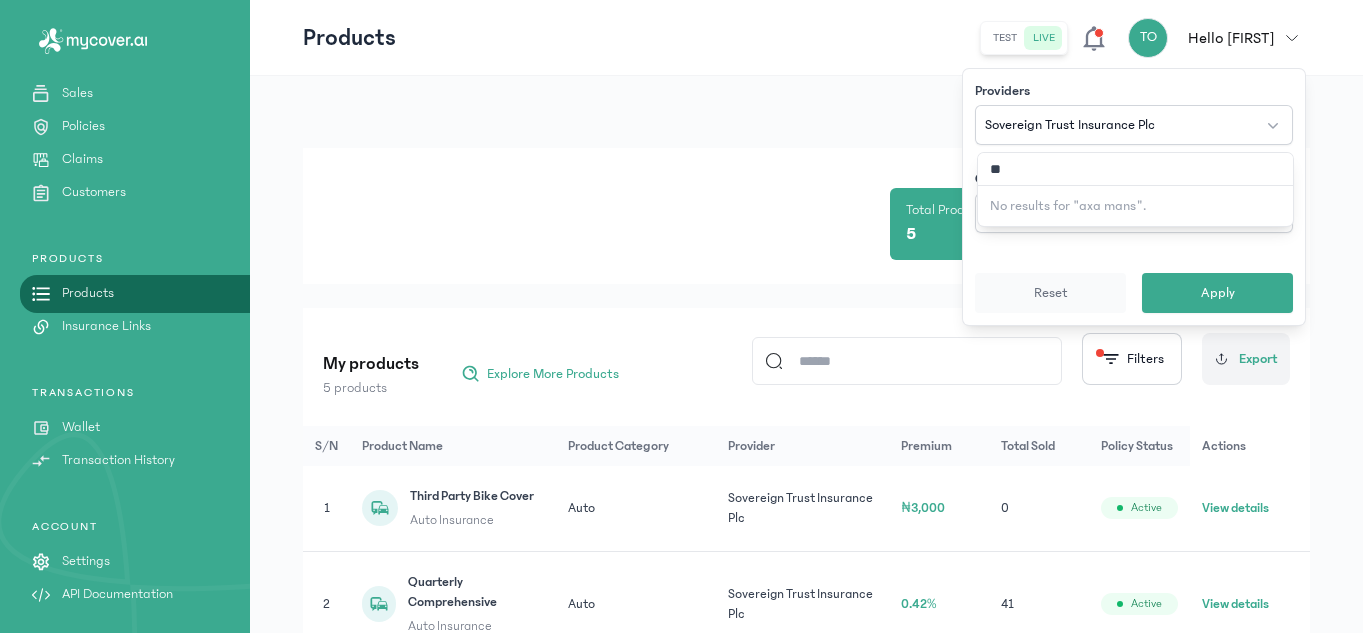 type on "*" 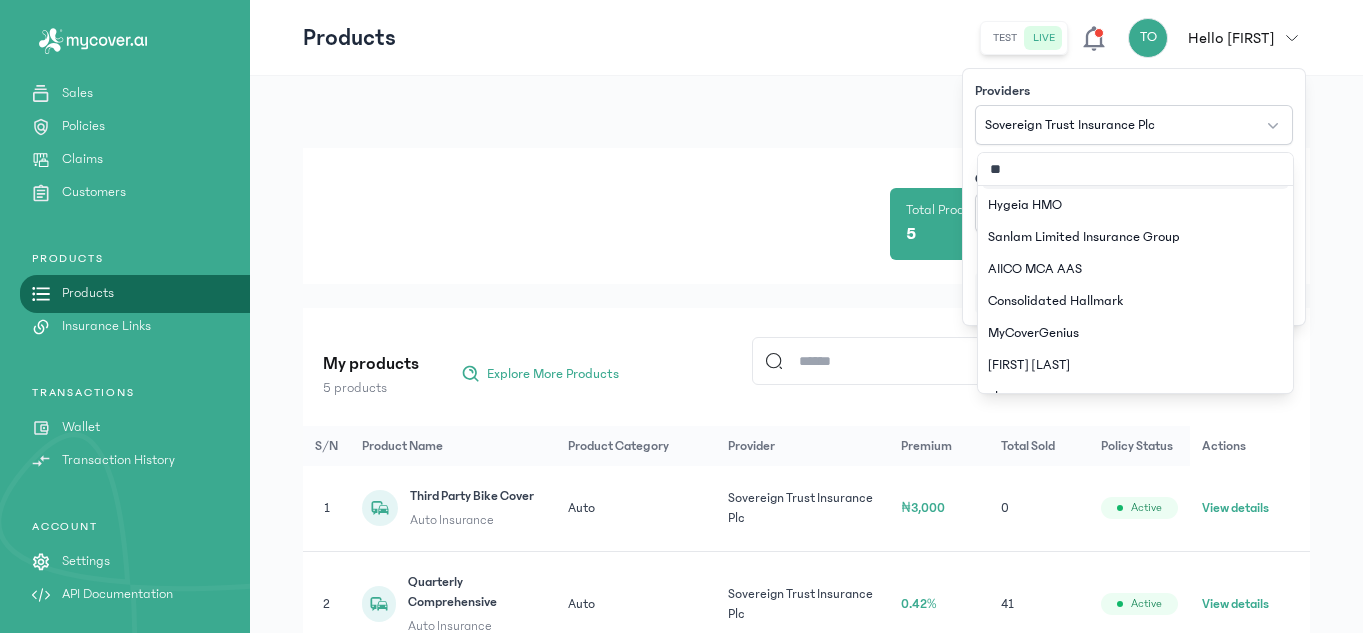 scroll, scrollTop: 0, scrollLeft: 0, axis: both 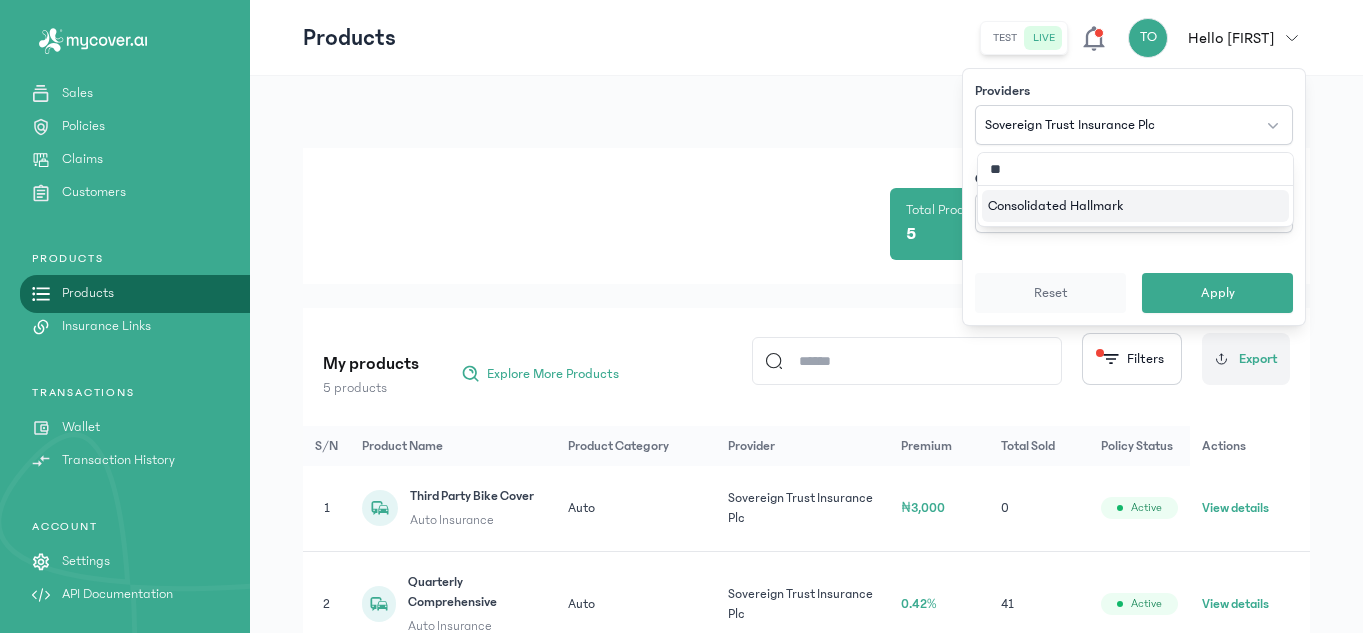type on "*" 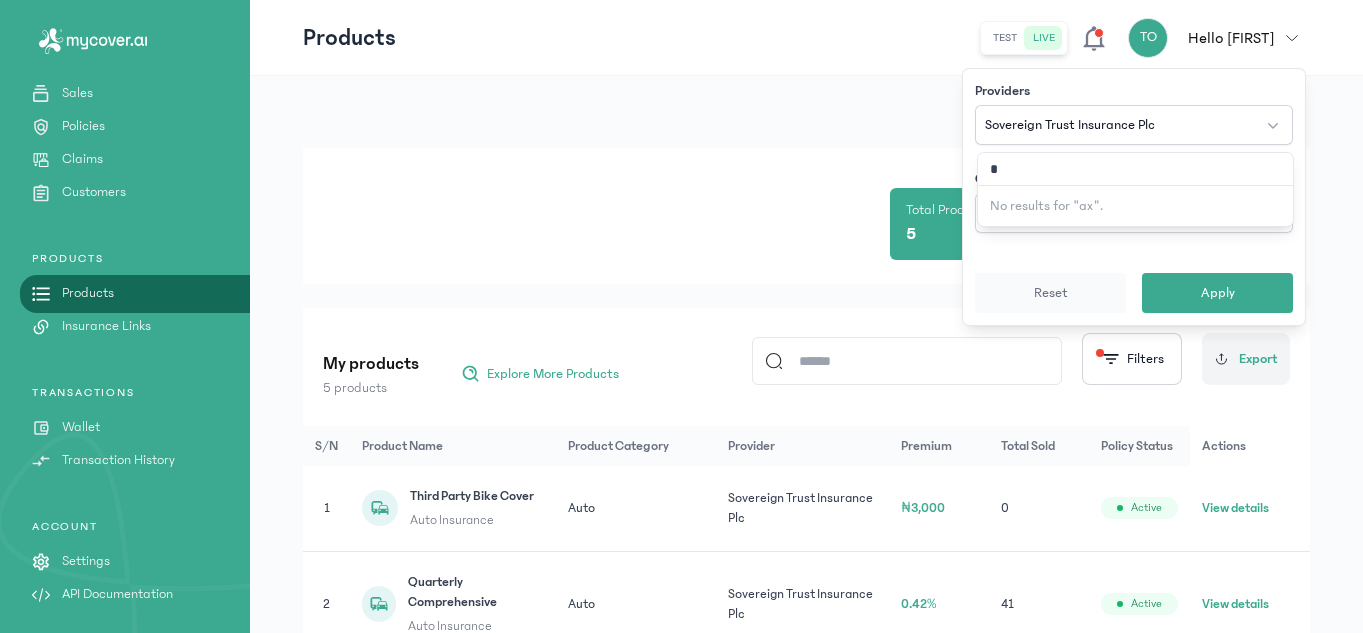 scroll, scrollTop: 505, scrollLeft: 0, axis: vertical 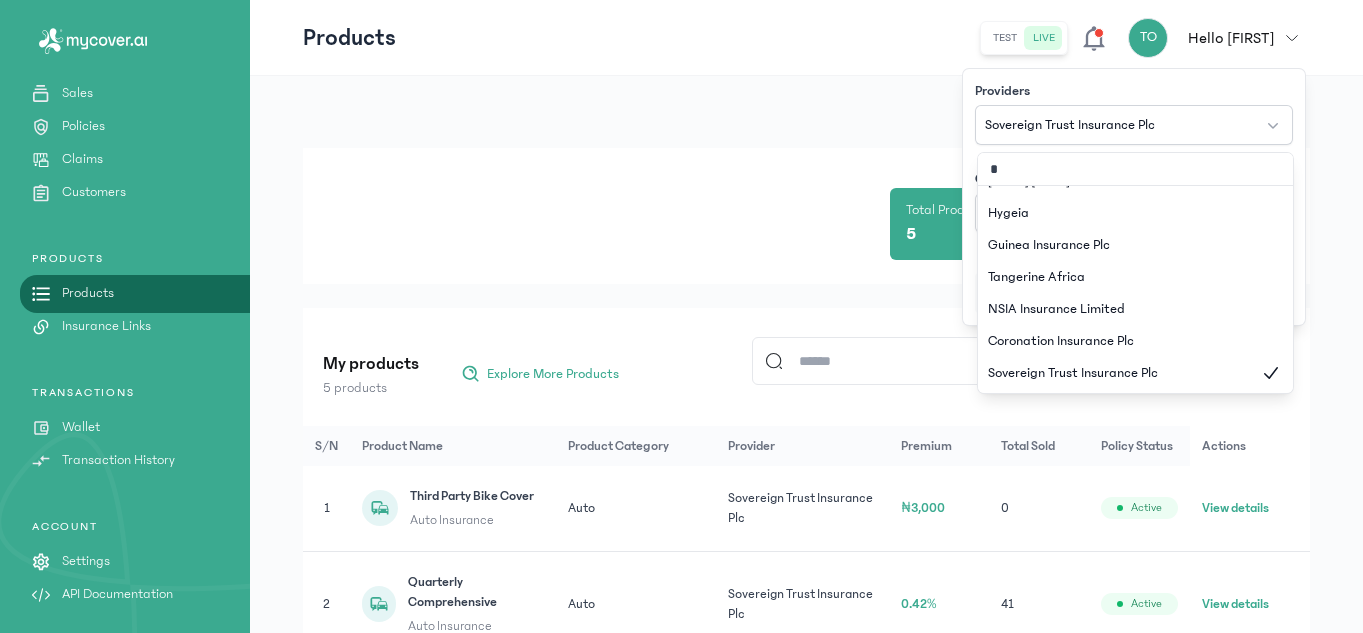 type on "*" 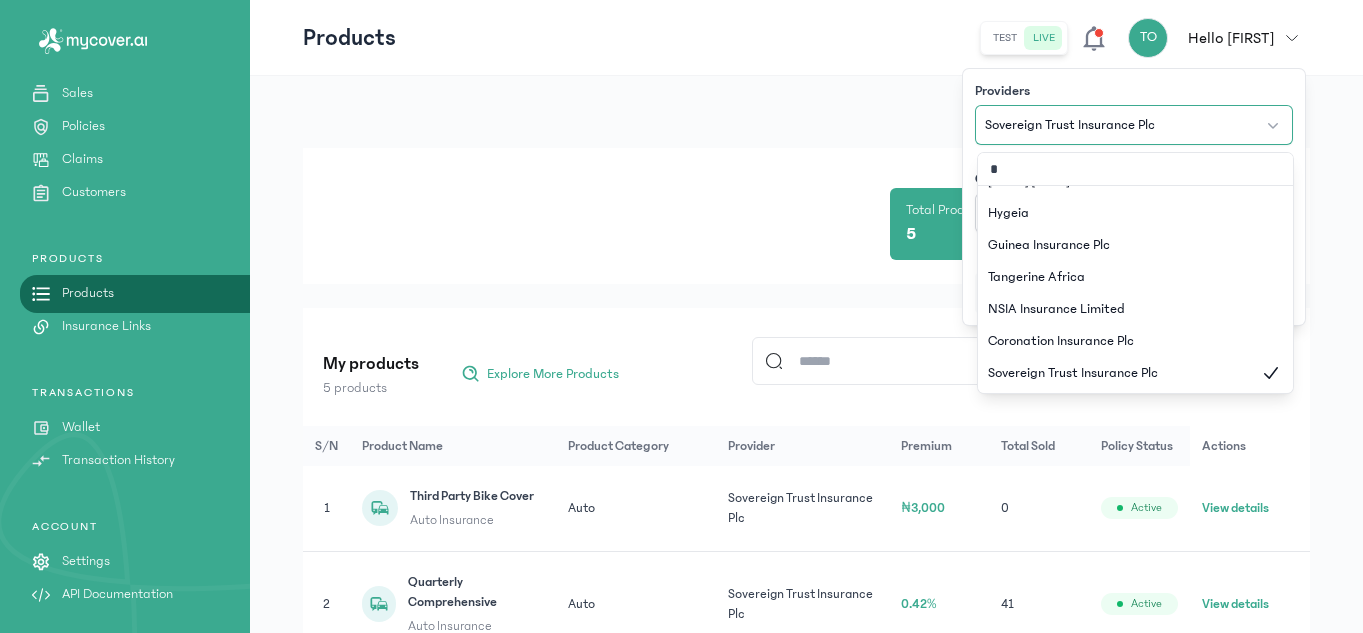 click on "Sovereign Trust Insurance Plc" 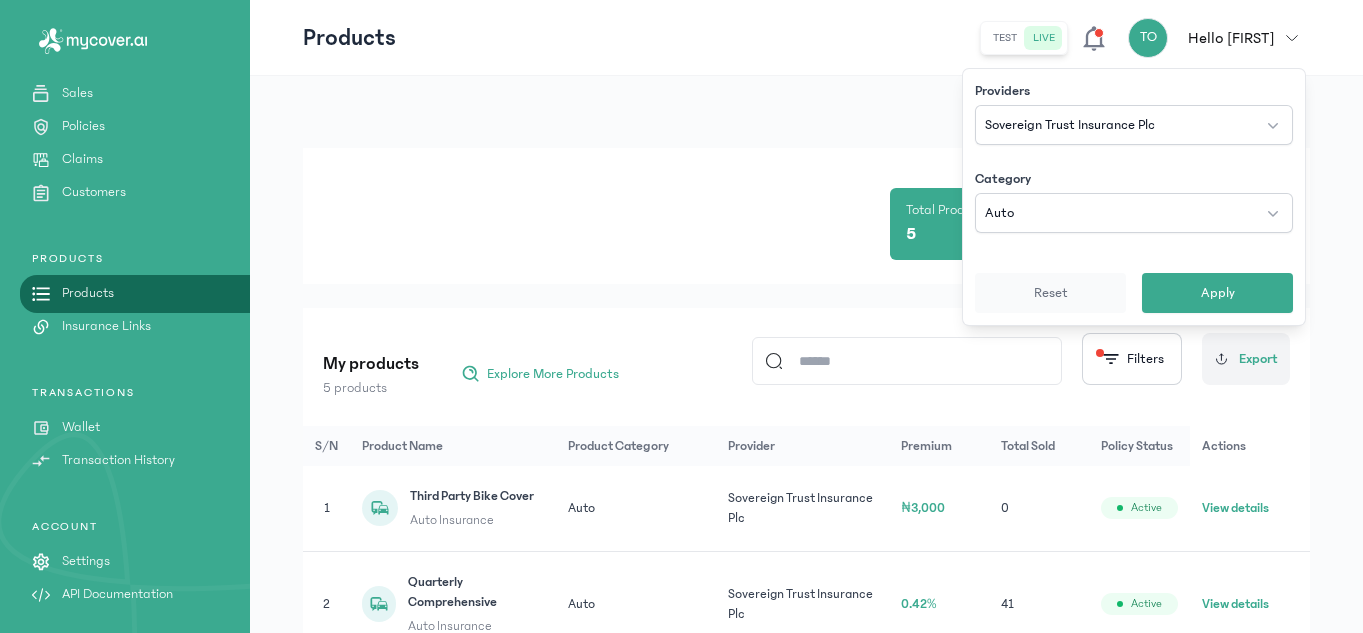 click on "S/N Product Name Product Category Provider Premium Total Sold Policy Status Actions 1
Third Party Bike Cover Auto Insurance Auto Sovereign Trust Insurance Plc ₦3,000 0  Active  View details  2
Quarterly Comprehensive Auto Insurance Auto Sovereign Trust Insurance Plc 0.42% 41  Active  View details  3
Monthly Comprehensive Auto Insurance Auto Sovereign Trust Insurance Plc 0.50% 0  Active  View details  4
Mini Comprehensive Auto Insurance Auto Sovereign Trust Insurance Plc ₦25,000 0  Active  View details  5
Micro Comprehensive Auto Insurance Auto Sovereign Trust Insurance Plc ₦6,000 0  Active  View details" at bounding box center (806, 542) 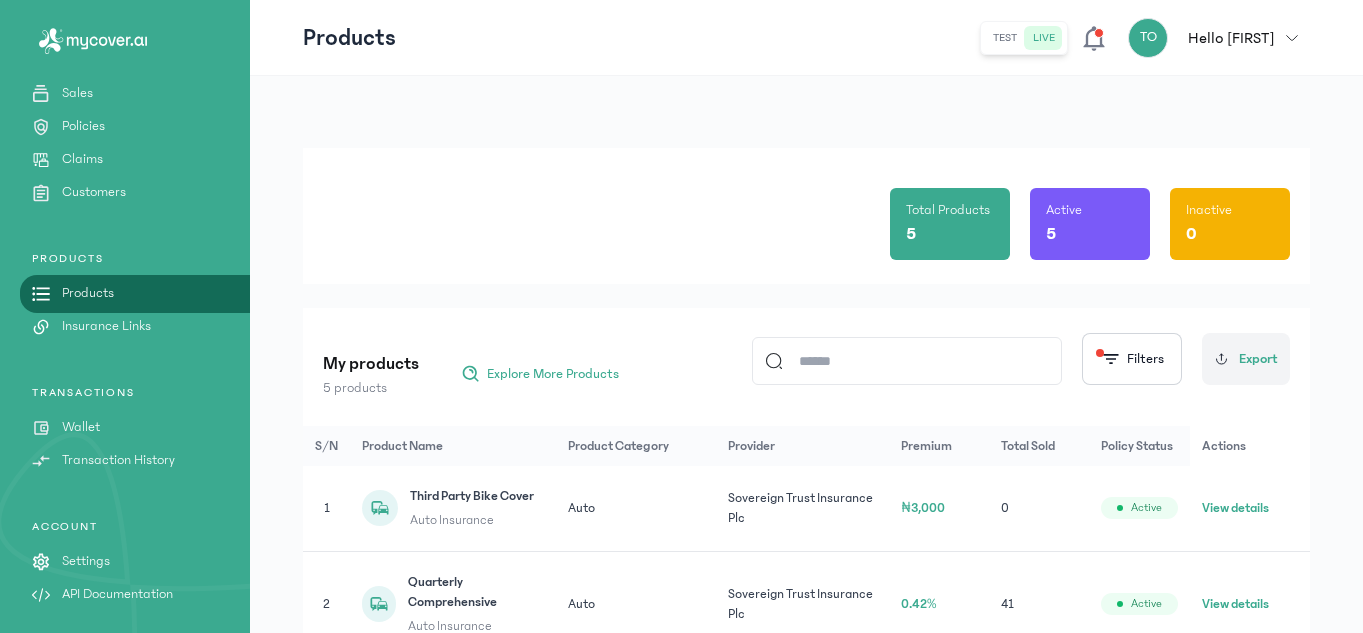 click on "Total Products 5 Active 5 Inactive 0" 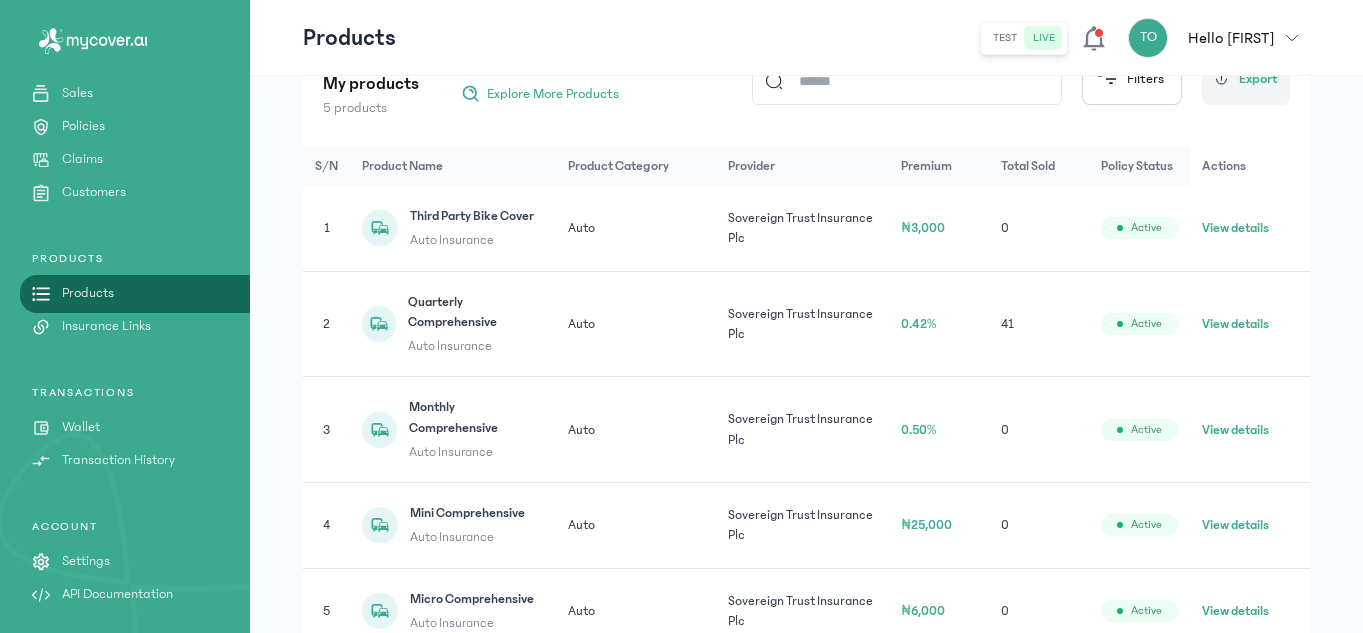 scroll, scrollTop: 376, scrollLeft: 0, axis: vertical 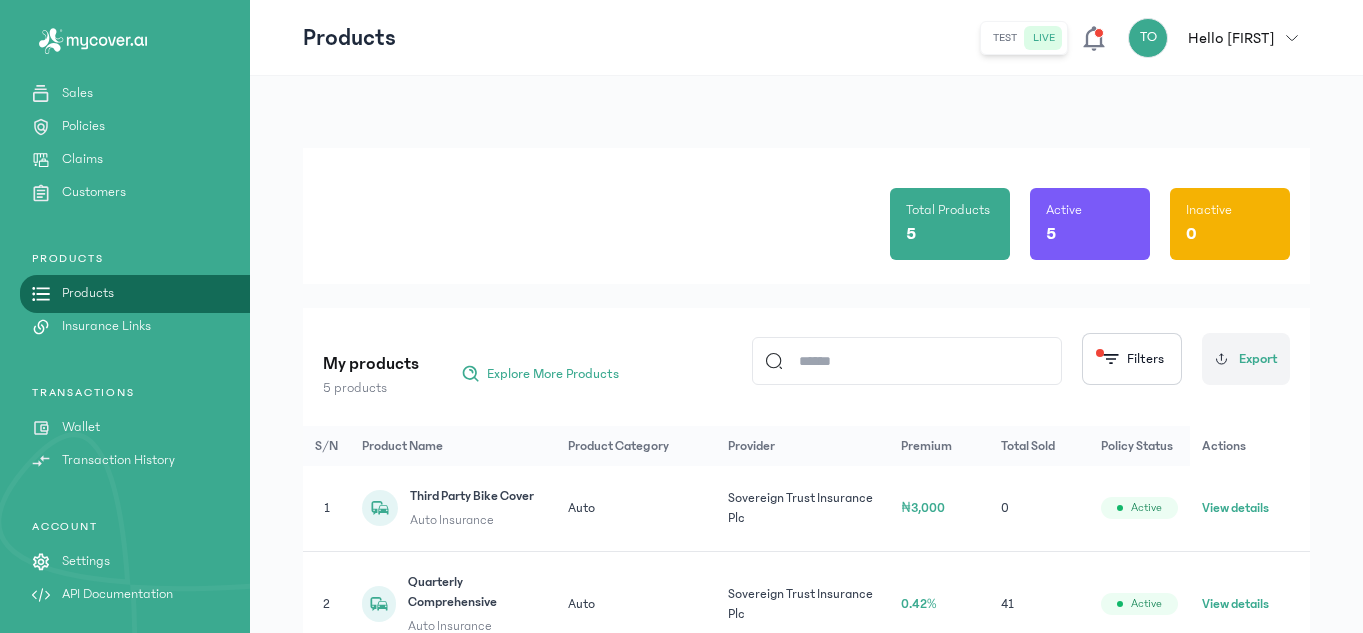 drag, startPoint x: 1058, startPoint y: 1, endPoint x: 1069, endPoint y: -8, distance: 14.21267 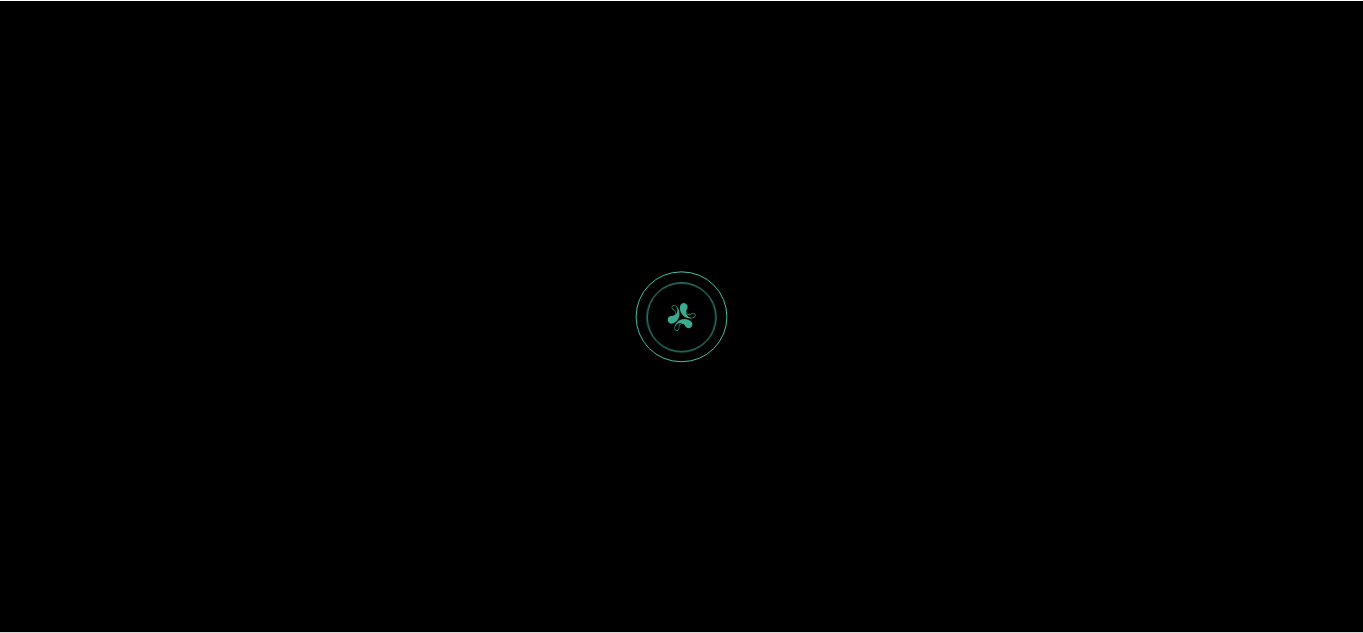 scroll, scrollTop: 0, scrollLeft: 0, axis: both 